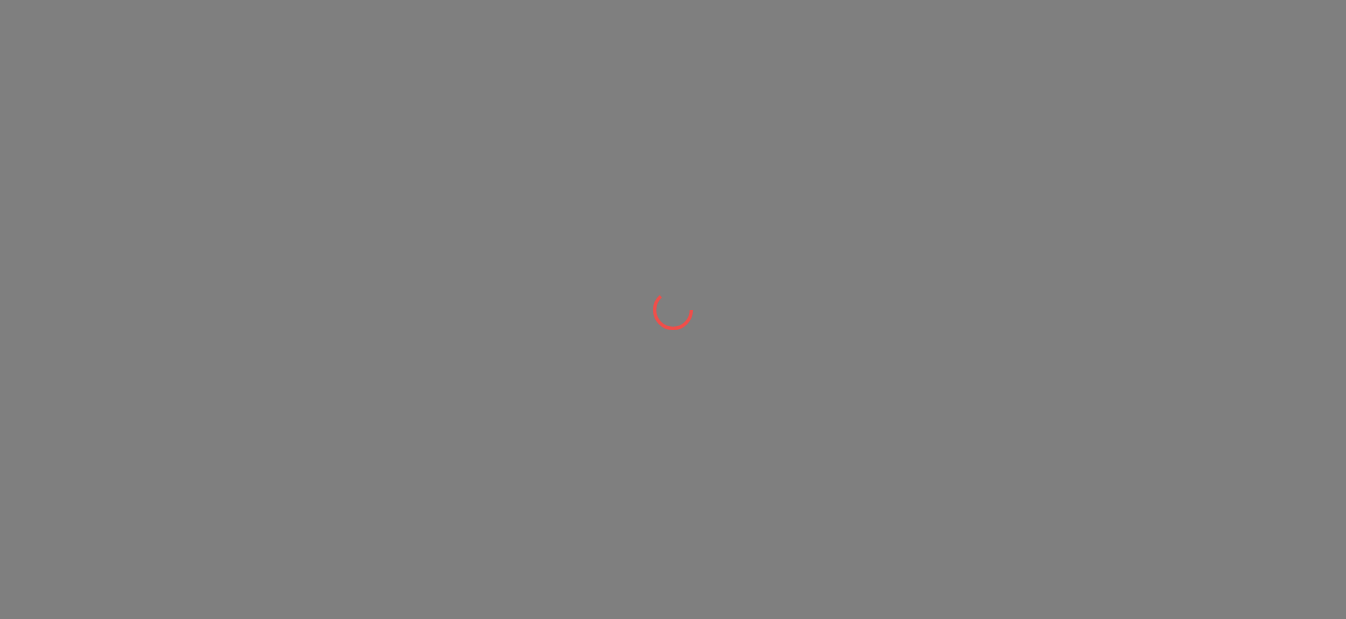 scroll, scrollTop: 0, scrollLeft: 0, axis: both 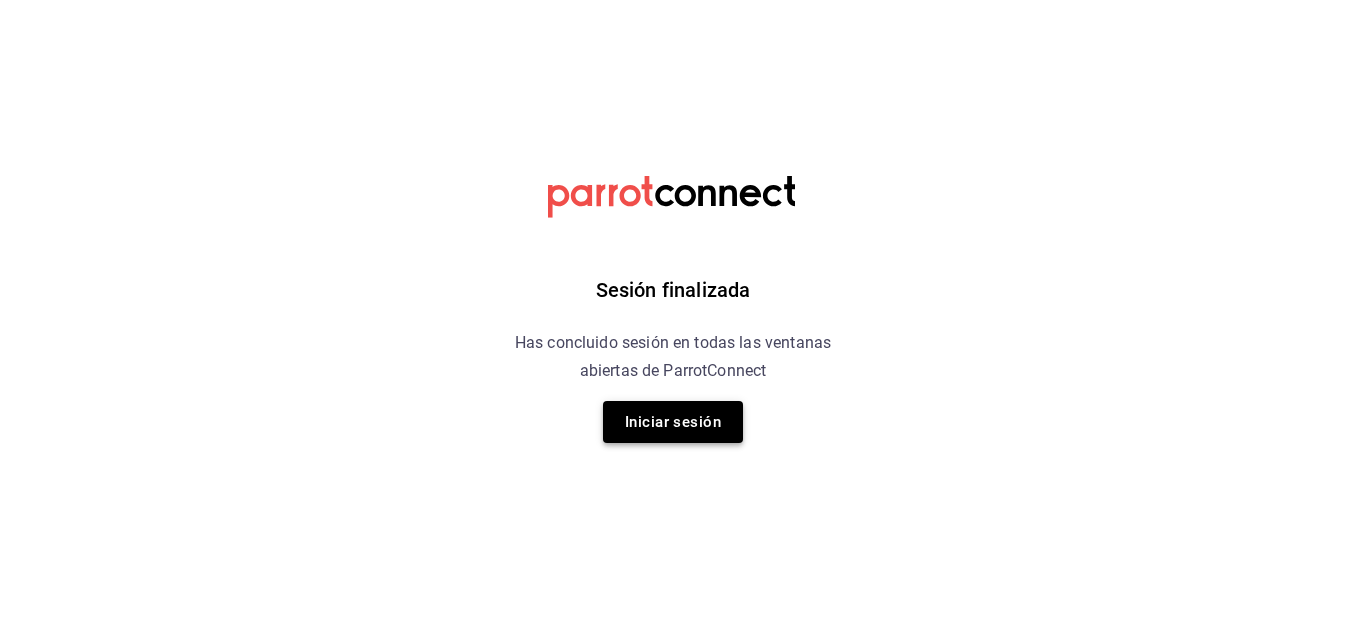 click on "Iniciar sesión" at bounding box center [673, 422] 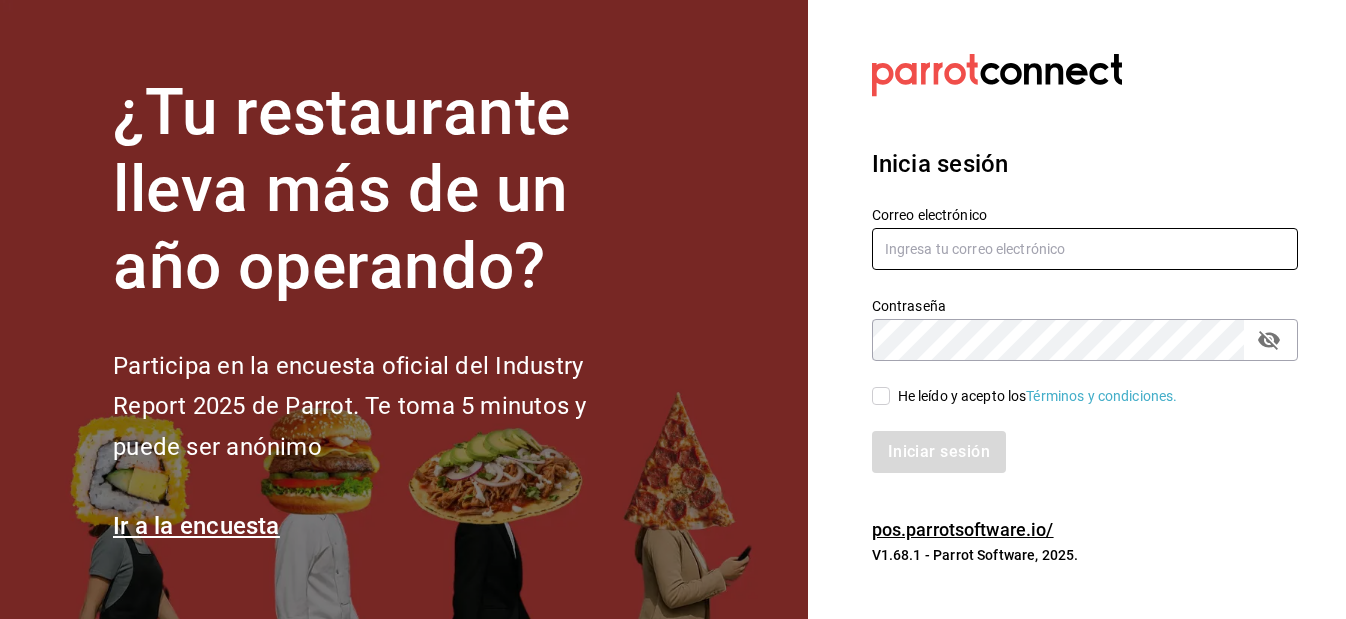 type on "[EMAIL]" 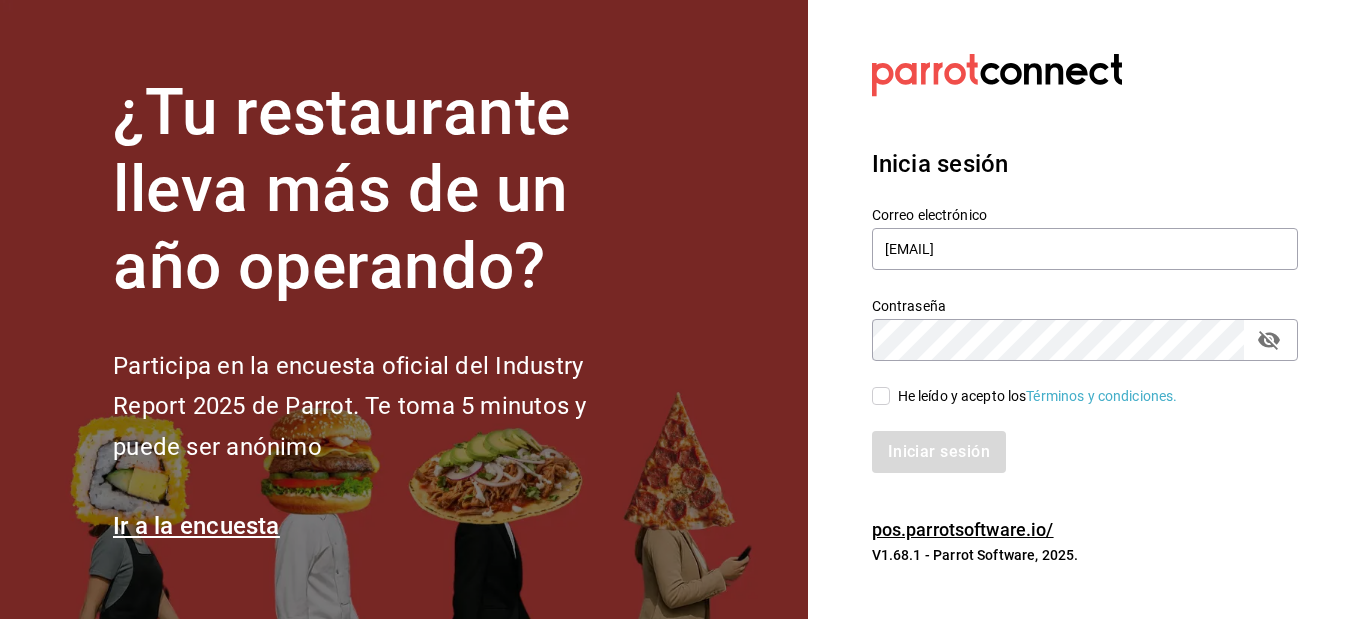 click on "He leído y acepto los  Términos y condiciones." at bounding box center [1038, 396] 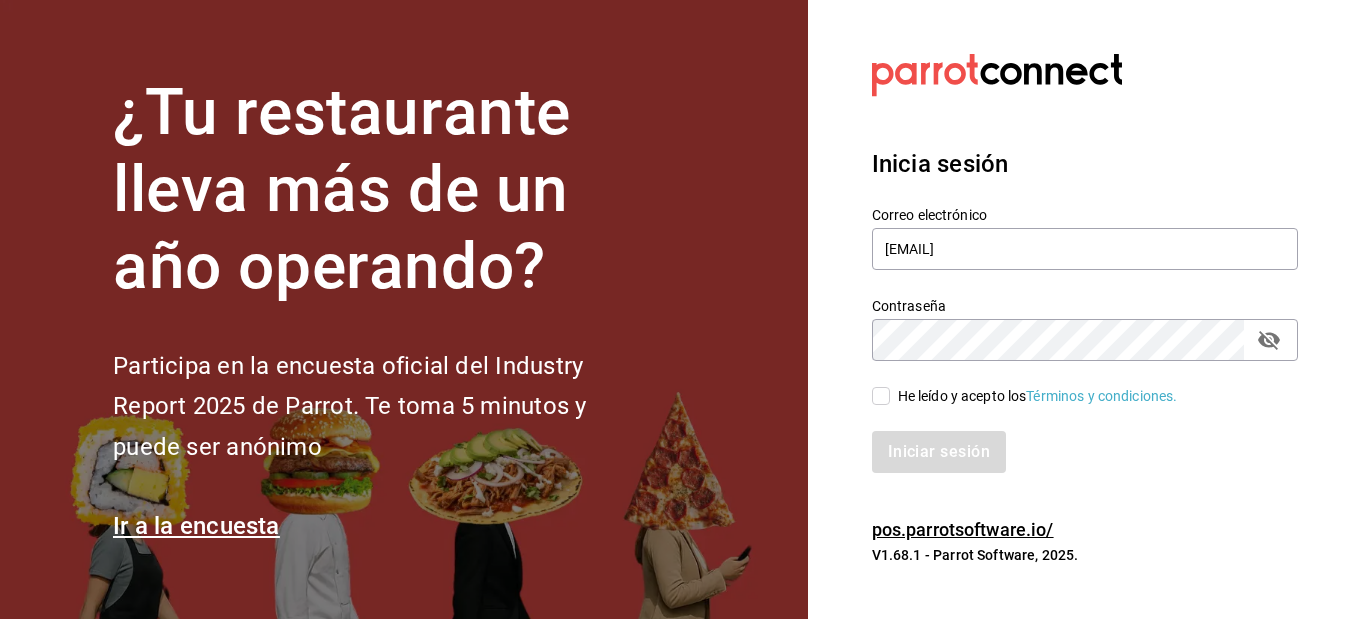 checkbox on "true" 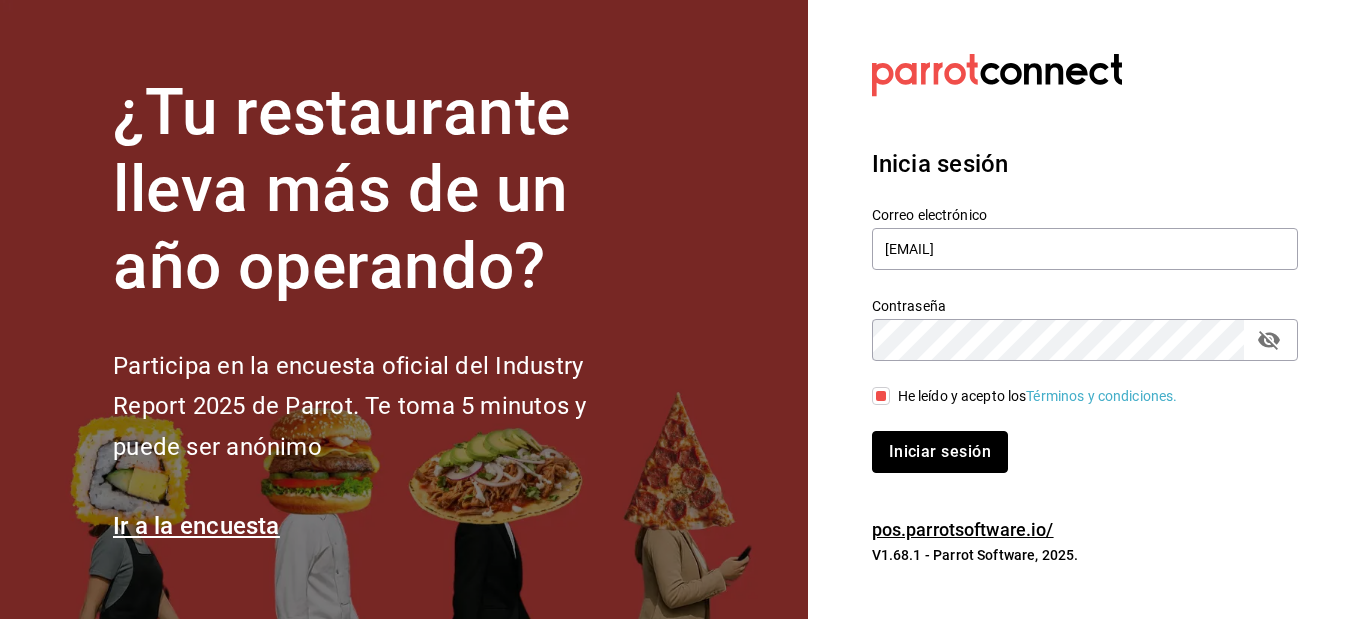 click on "Iniciar sesión" at bounding box center [940, 452] 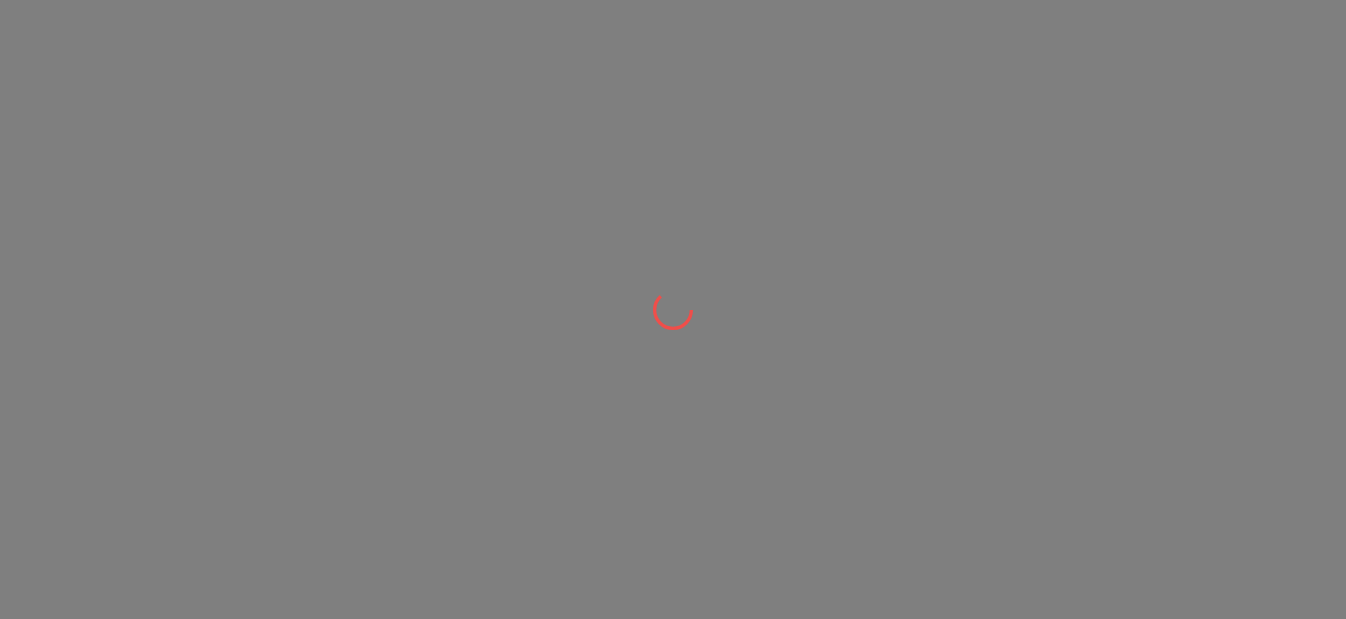 scroll, scrollTop: 0, scrollLeft: 0, axis: both 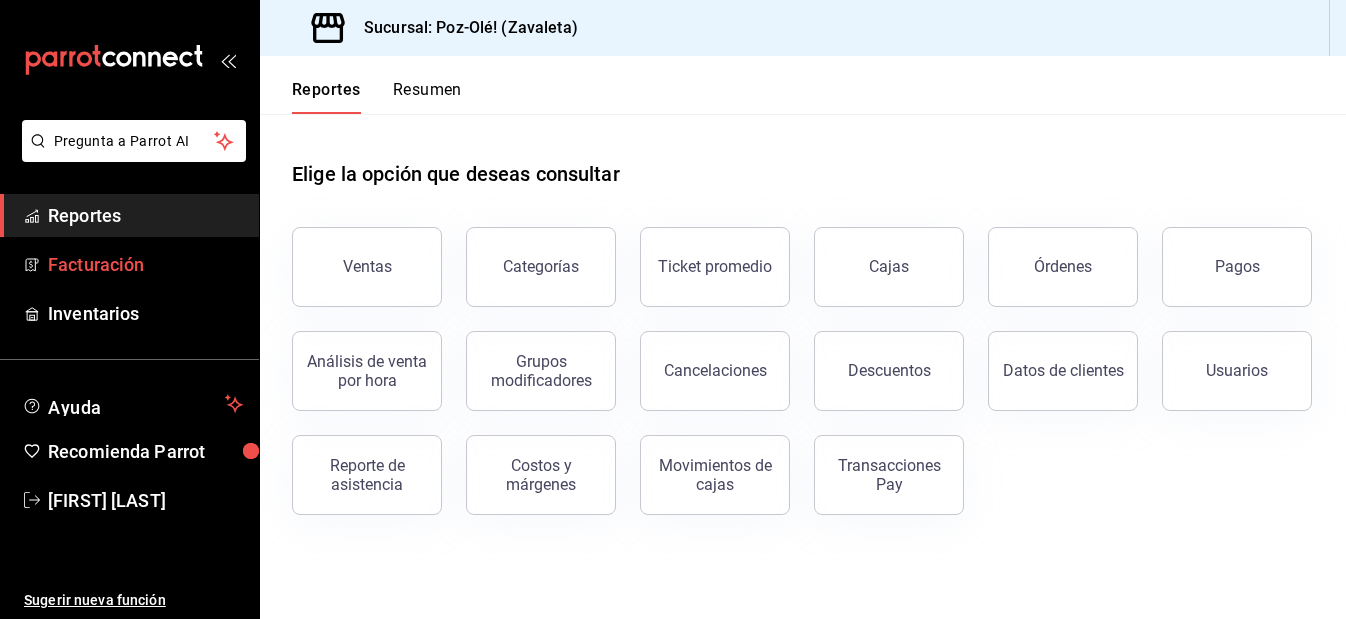 click on "Facturación" at bounding box center (145, 264) 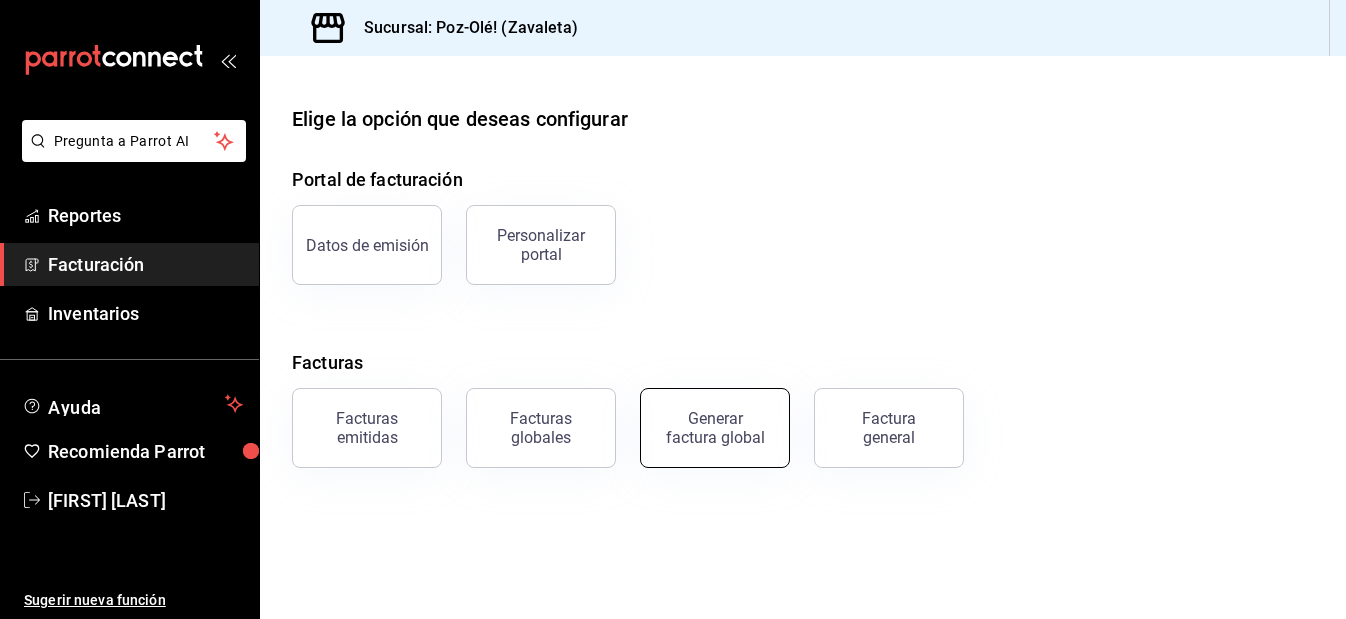 click on "Generar factura global" at bounding box center (715, 428) 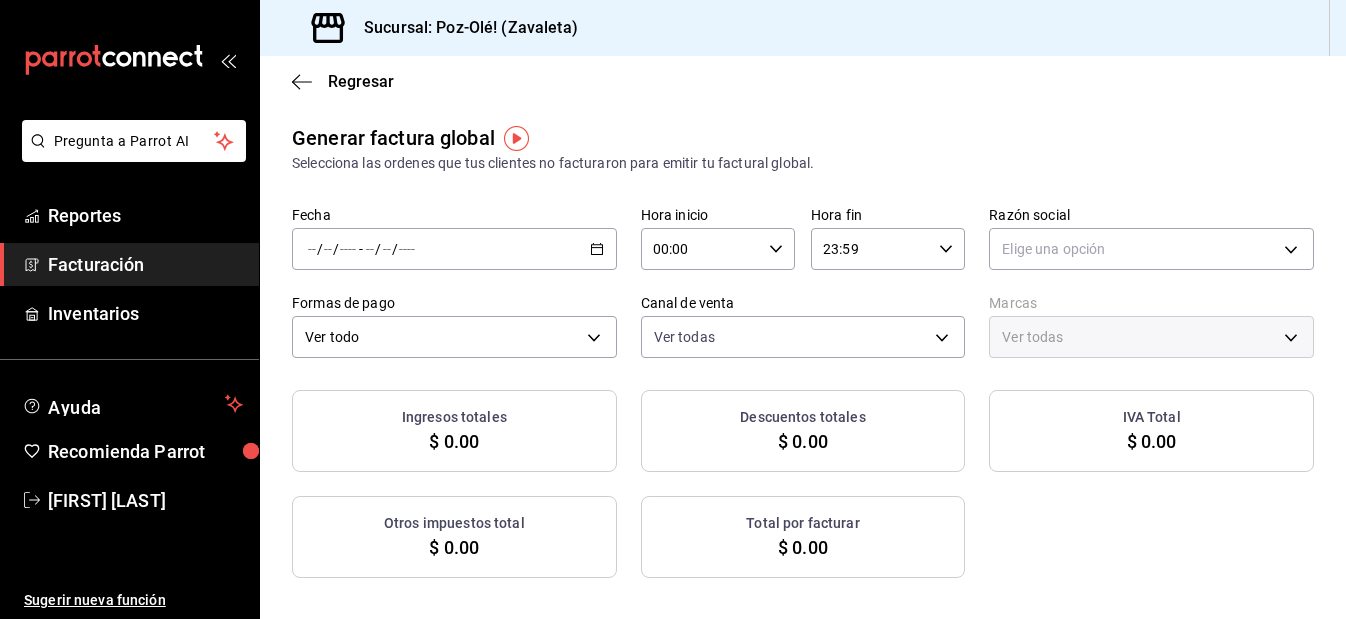 type on "PARROT,UBER_EATS,RAPPI,DIDI_FOOD,ONLINE" 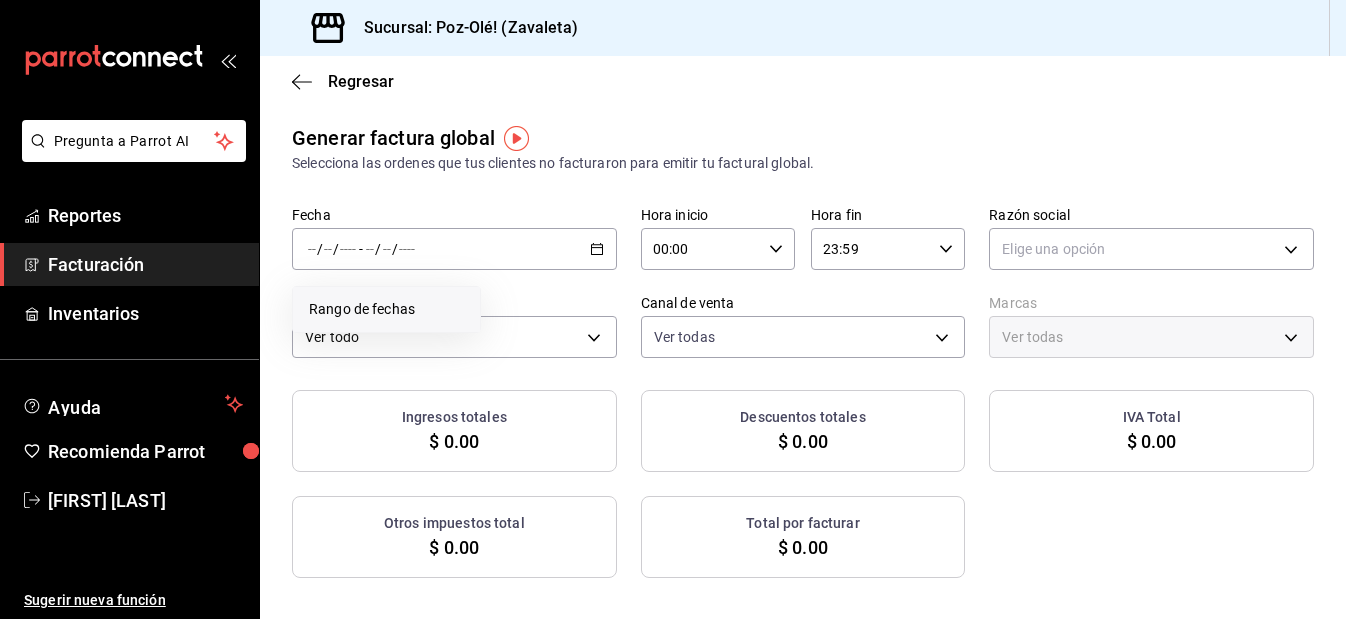 click on "Rango de fechas" at bounding box center [386, 309] 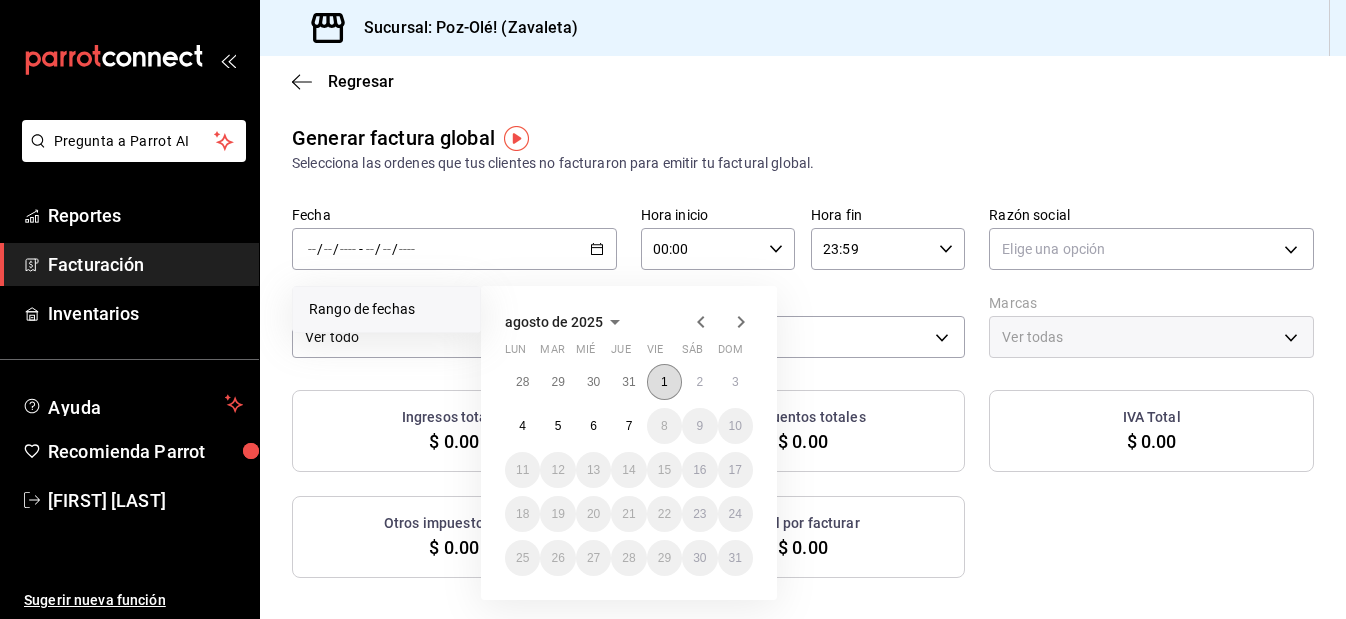 click on "1" at bounding box center (664, 382) 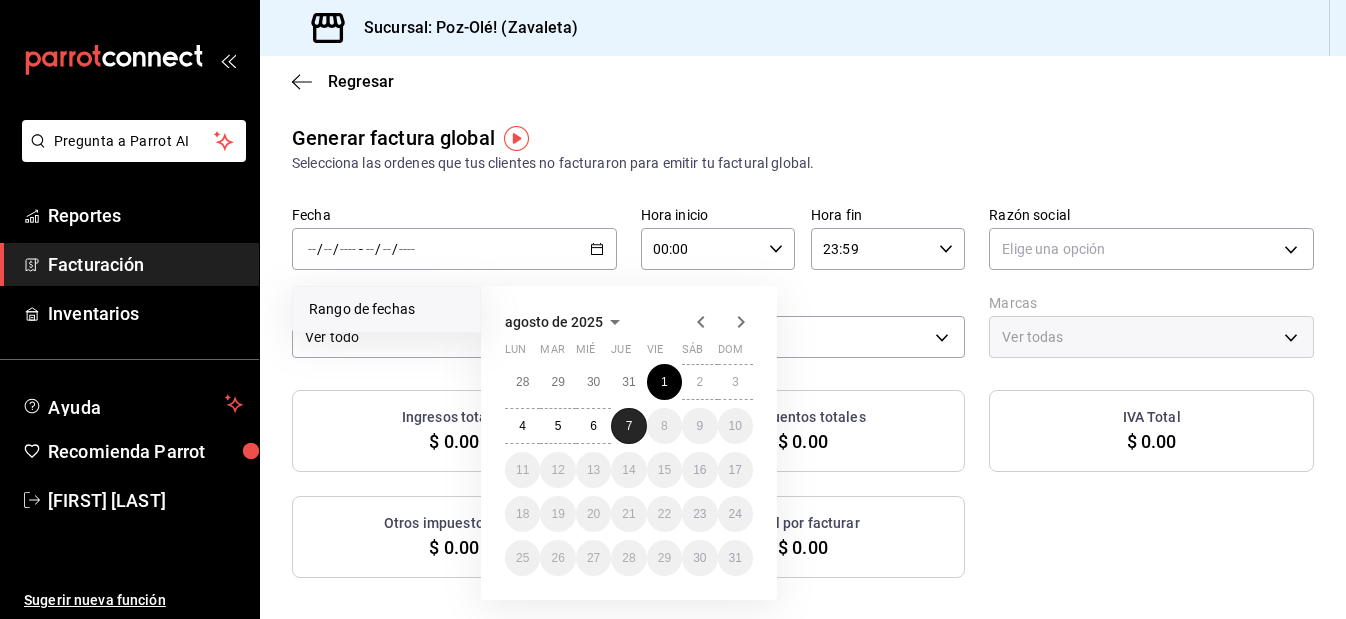 click on "7" at bounding box center [628, 426] 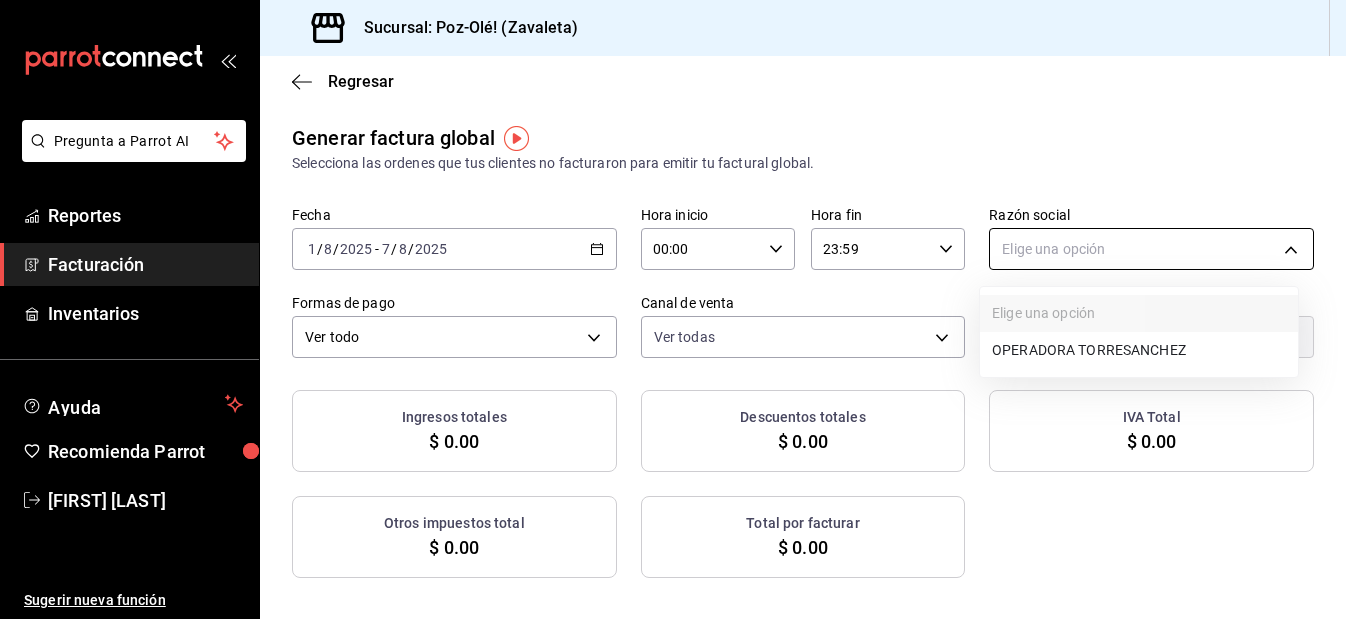 click on "Pregunta a Parrot AI Reportes   Facturación   Inventarios   Ayuda Recomienda Parrot   [FIRST] [LAST]   Sugerir nueva función   Sucursal: Poz-Olé! (Zavaleta) Regresar Generar factura global Selecciona las ordenes que tus clientes no facturaron para emitir tu factural global. Fecha 2025-08-01 1 / 8 / 2025 - 2025-08-07 7 / 8 / 2025 Hora inicio 00:00 Hora inicio Hora fin 23:59 Hora fin Razón social Elige una opción Formas de pago Ver todo ALL Canal de venta Ver todas PARROT,UBER_EATS,RAPPI,DIDI_FOOD,ONLINE Marcas Ver todas Ingresos totales $ 0.00 Descuentos totales $ 0.00 IVA Total $ 0.00 Otros impuestos total $ 0.00 Total por facturar $ 0.00 No hay información que mostrar GANA 1 MES GRATIS EN TU SUSCRIPCIÓN AQUÍ ¿Recuerdas cómo empezó tu restaurante?
Hoy puedes ayudar a un colega a tener el mismo cambio que tú viviste.
Recomienda Parrot directamente desde tu Portal Administrador.
Es fácil y rápido.
🎁 Por cada restaurante que se una, ganas 1 mes gratis. Ver video tutorial Ir a video" at bounding box center (673, 309) 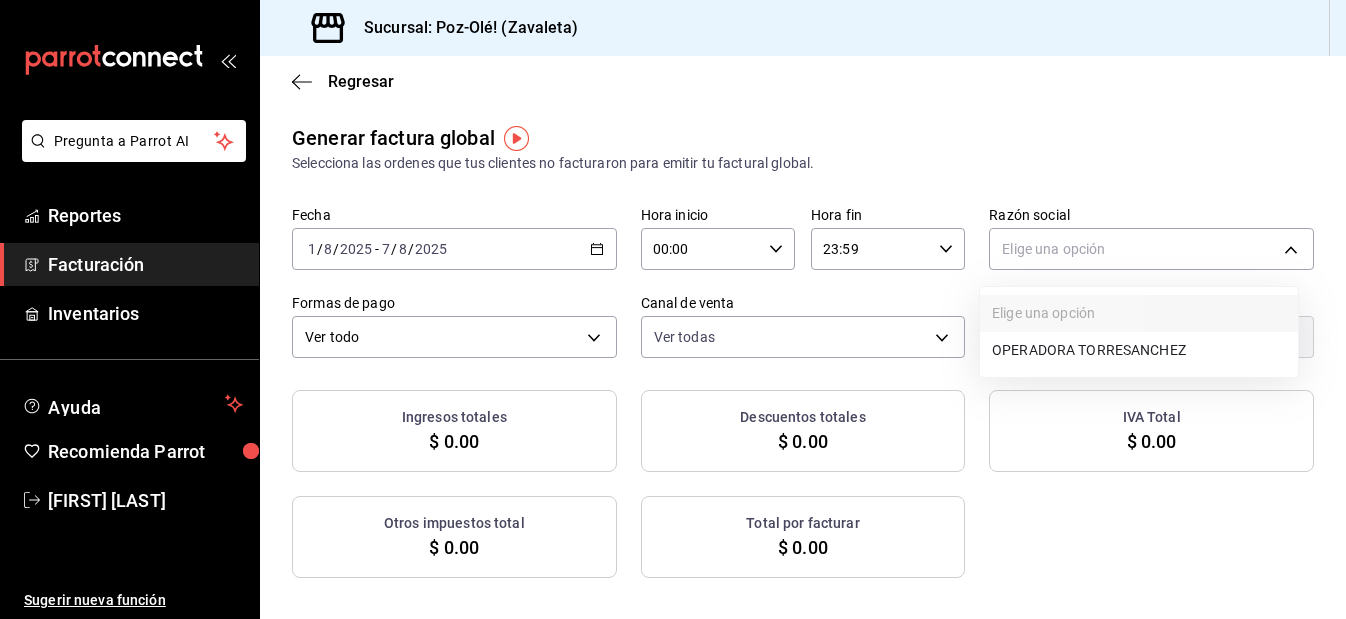 click on "OPERADORA TORRESANCHEZ" at bounding box center [1139, 350] 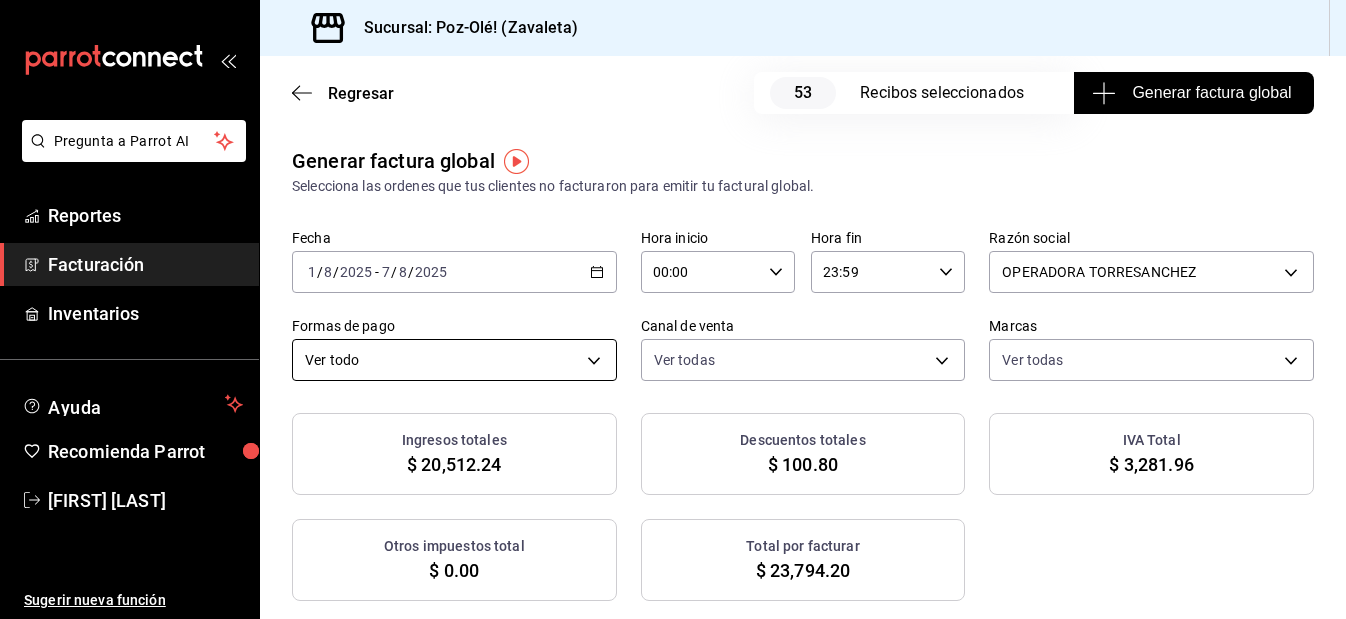 click on "Pregunta a Parrot AI Reportes   Facturación   Inventarios   Ayuda Recomienda Parrot   [FIRST] [LAST]   Sugerir nueva función   Sucursal: Poz-Olé! (Zavaleta) Regresar 53 Recibos seleccionados Generar factura global Generar factura global Selecciona las ordenes que tus clientes no facturaron para emitir tu factural global. Fecha 2025-08-01 1 / 8 / 2025 - 2025-08-07 7 / 8 / 2025 Hora inicio 00:00 Hora inicio Hora fin 23:59 Hora fin Razón social OPERADORA TORRESANCHEZ [UUID] Formas de pago Ver todo ALL Canal de venta Ver todas PARROT,UBER_EATS,RAPPI,DIDI_FOOD,ONLINE Marcas Ver todas [UUID] Ingresos totales $ 20,512.24 Descuentos totales $ 100.80 IVA Total $ 3,281.96 Otros impuestos total $ 0.00 Total por facturar $ 23,794.20 Recibos Quita la selección a los recibos que no quieras incluir. Recuerda que sólo puedes generar facturas globales de hasta 1,000 recibos cada una. Fecha # de recibo Tipo de pago Subtotal Descuentos Cargos por servicio" at bounding box center [673, 309] 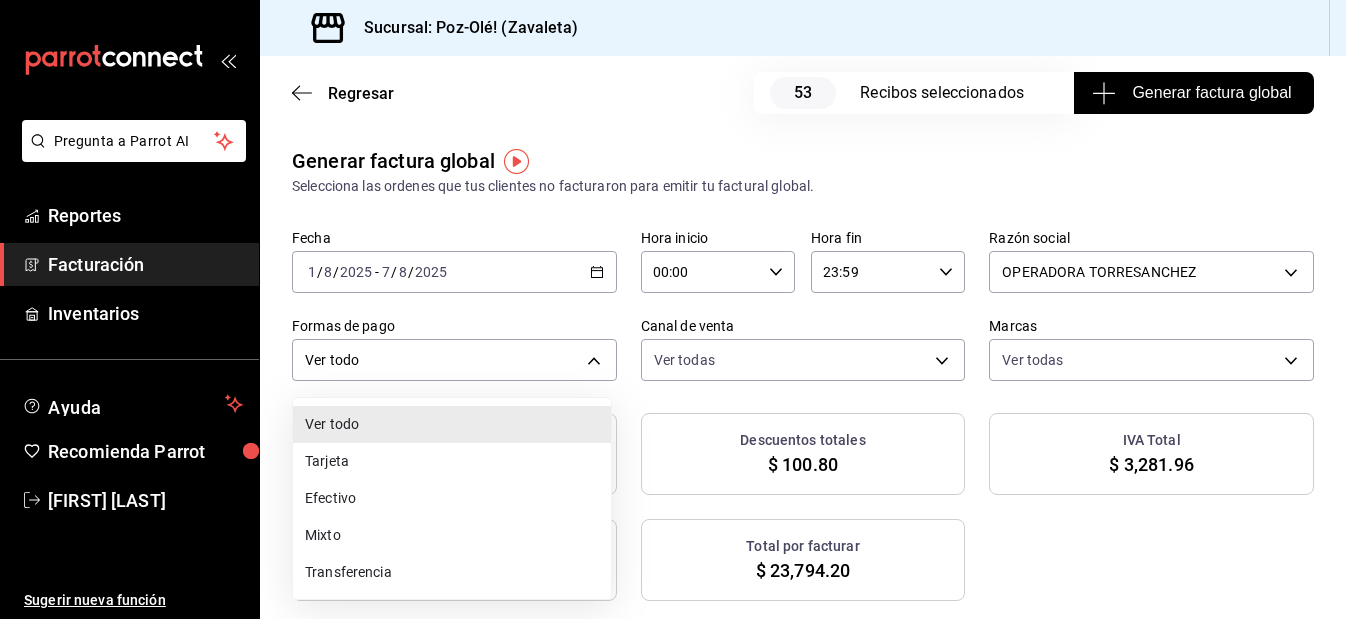 click on "Tarjeta" at bounding box center (452, 461) 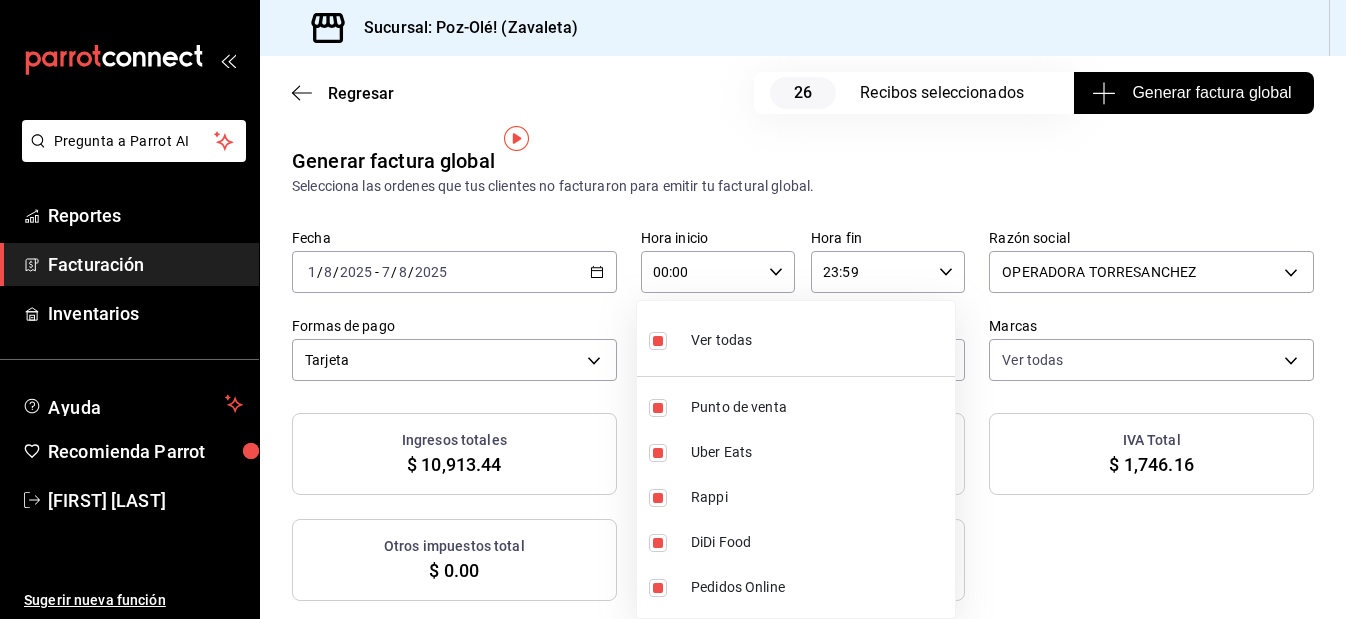 click on "Pregunta a Parrot AI Reportes   Facturación   Inventarios   Ayuda Recomienda Parrot   [FIRST] [LAST]   Sugerir nueva función   Sucursal: Poz-Olé! (Zavaleta) Regresar 26 Recibos seleccionados Generar factura global Generar factura global Selecciona las ordenes que tus clientes no facturaron para emitir tu factural global. Fecha 2025-08-01 1 / 8 / 2025 - 2025-08-07 7 / 8 / 2025 Hora inicio 00:00 Hora inicio Hora fin 23:59 Hora fin Razón social OPERADORA TORRESANCHEZ [UUID] Formas de pago Tarjeta CARD Canal de venta Ver todas PARROT,UBER_EATS,RAPPI,DIDI_FOOD,ONLINE Marcas Ver todas [UUID] Ingresos totales $ 10,913.44 Descuentos totales $ 59.40 IVA Total $ 1,746.16 Otros impuestos total $ 0.00 Total por facturar $ 12,659.60 Recibos Quita la selección a los recibos que no quieras incluir. Recuerda que sólo puedes generar facturas globales de hasta 1,000 recibos cada una. Fecha # de recibo Tipo de pago Subtotal Descuentos Cargos por servicio" at bounding box center [673, 309] 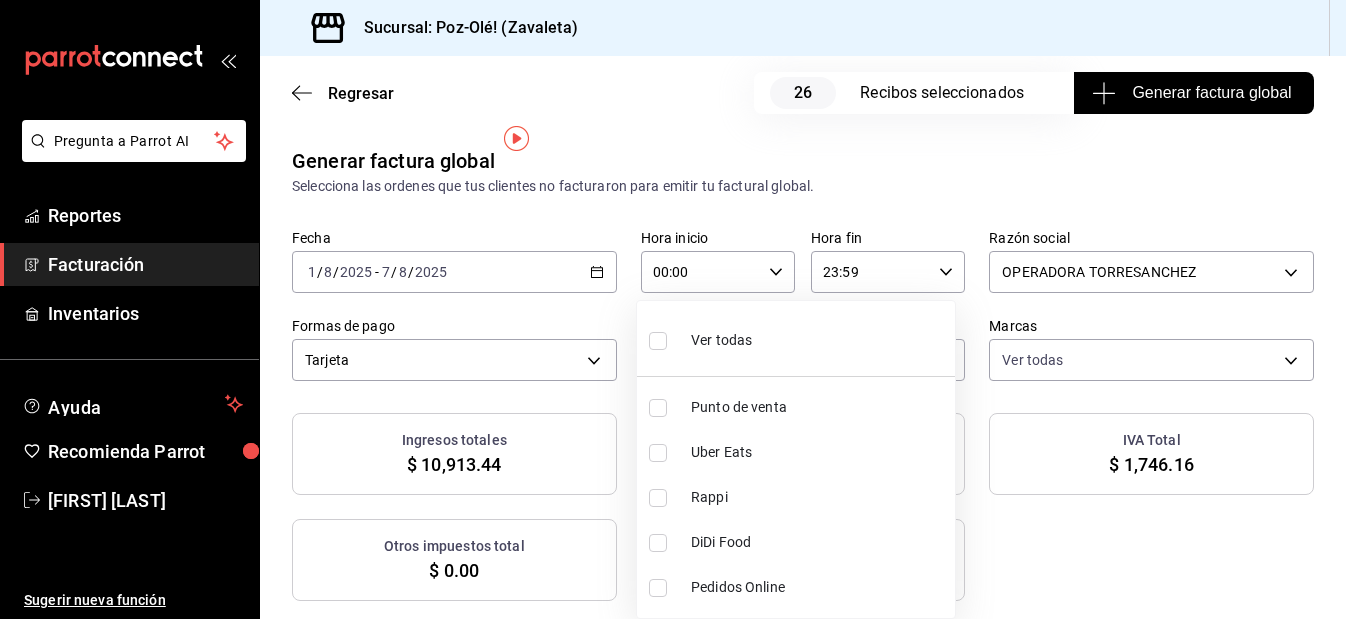 click on "Punto de venta" at bounding box center [819, 407] 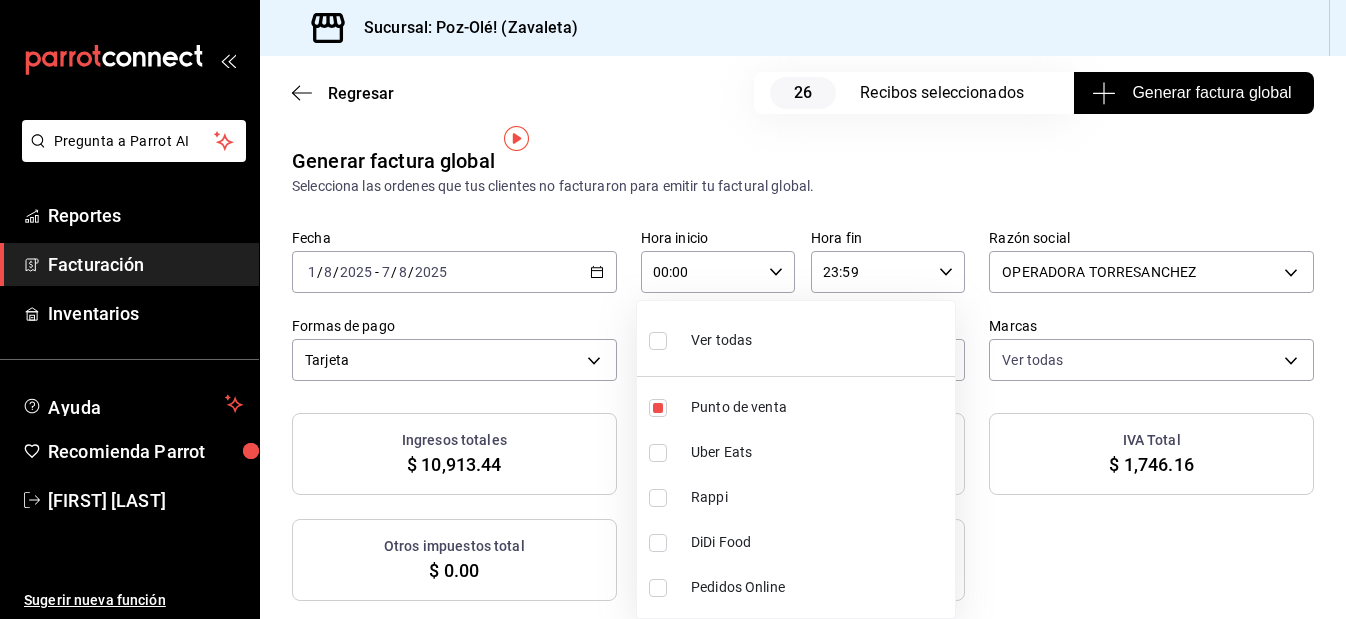 drag, startPoint x: 1332, startPoint y: 194, endPoint x: 1330, endPoint y: 204, distance: 10.198039 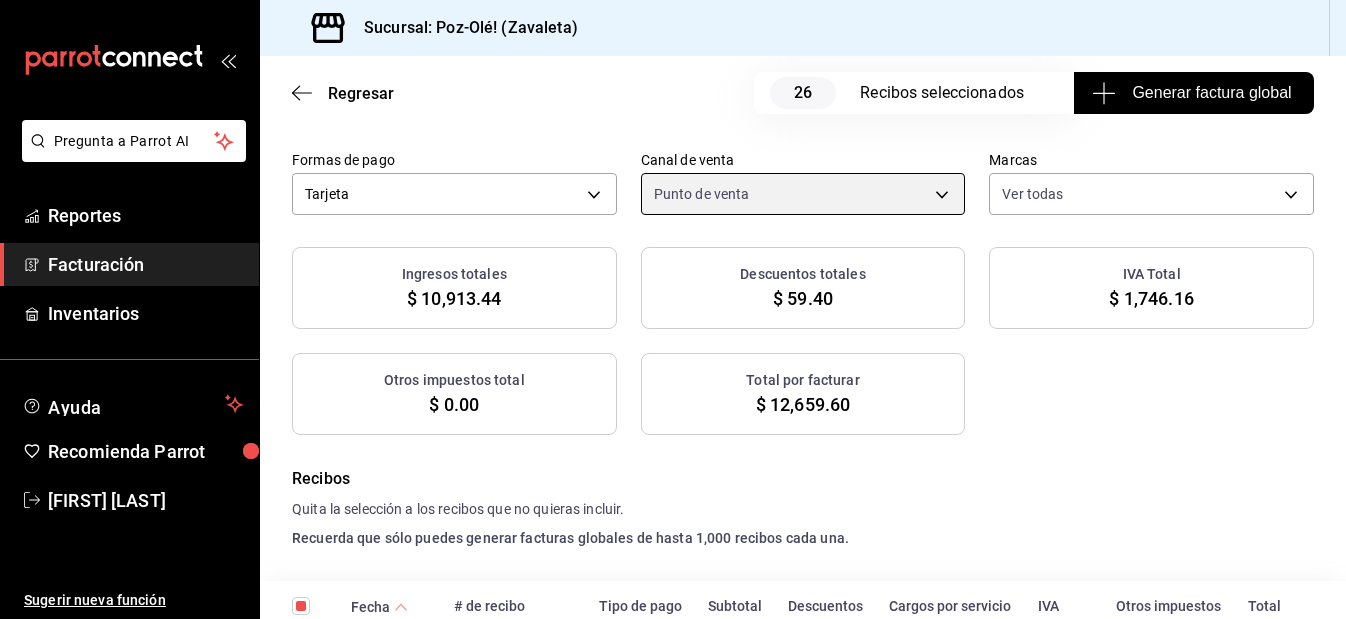 scroll, scrollTop: 158, scrollLeft: 0, axis: vertical 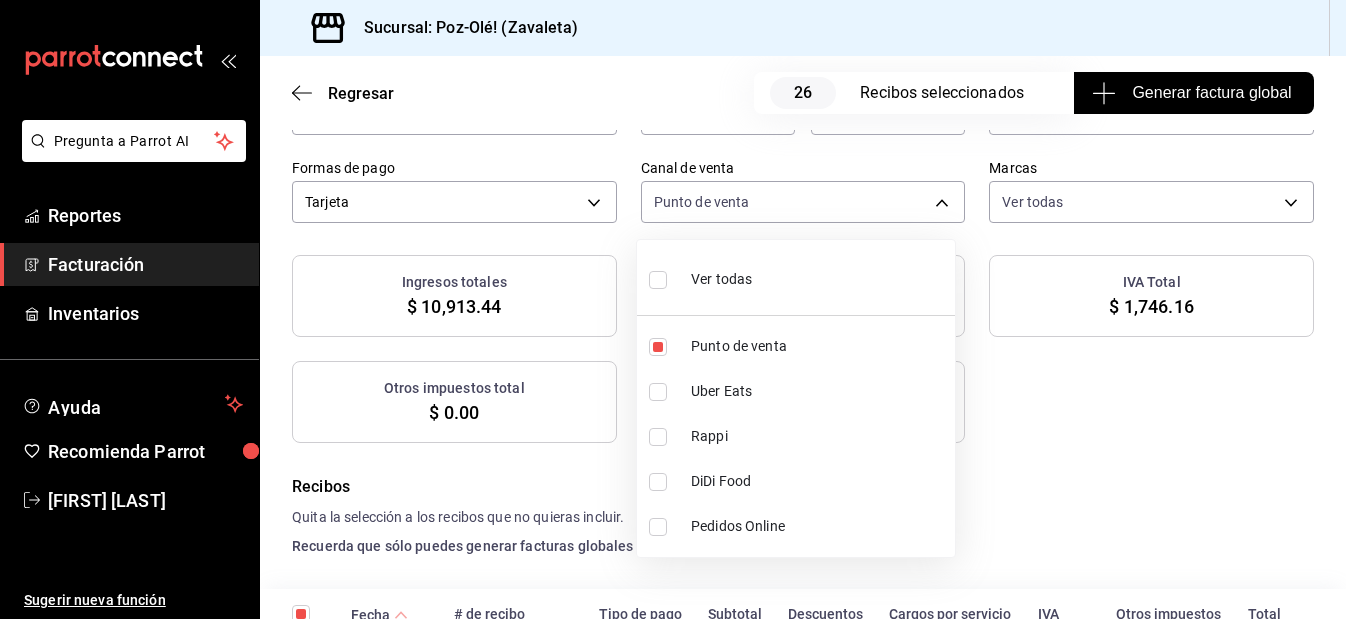 click on "Pregunta a Parrot AI Reportes   Facturación   Inventarios   Ayuda Recomienda Parrot   [FIRST] [LAST]   Sugerir nueva función   Sucursal: Poz-Olé! (Zavaleta) Regresar 26 Recibos seleccionados Generar factura global Generar factura global Selecciona las ordenes que tus clientes no facturaron para emitir tu factural global. Fecha 2025-08-01 1 / 8 / 2025 - 2025-08-07 7 / 8 / 2025 Hora inicio 00:00 Hora inicio Hora fin 23:59 Hora fin Razón social OPERADORA TORRESANCHEZ [UUID] Formas de pago Tarjeta CARD Canal de venta Punto de venta PARROT Marcas Ver todas [UUID] Ingresos totales $ 10,913.44 Descuentos totales $ 59.40 IVA Total $ 1,746.16 Otros impuestos total $ 0.00 Total por facturar $ 12,659.60 Recibos Quita la selección a los recibos que no quieras incluir. Recuerda que sólo puedes generar facturas globales de hasta 1,000 recibos cada una. Fecha # de recibo Tipo de pago Subtotal Descuentos Cargos por servicio IVA Otros impuestos Total" at bounding box center [673, 309] 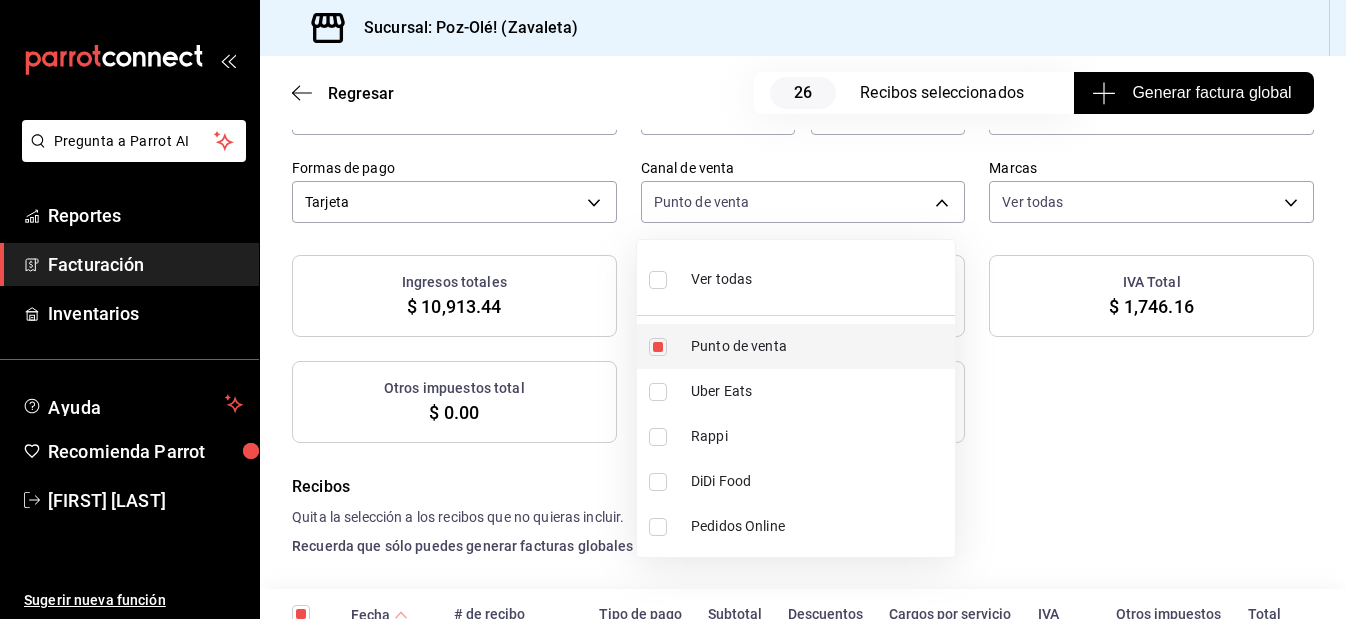 click on "Punto de venta" at bounding box center [796, 346] 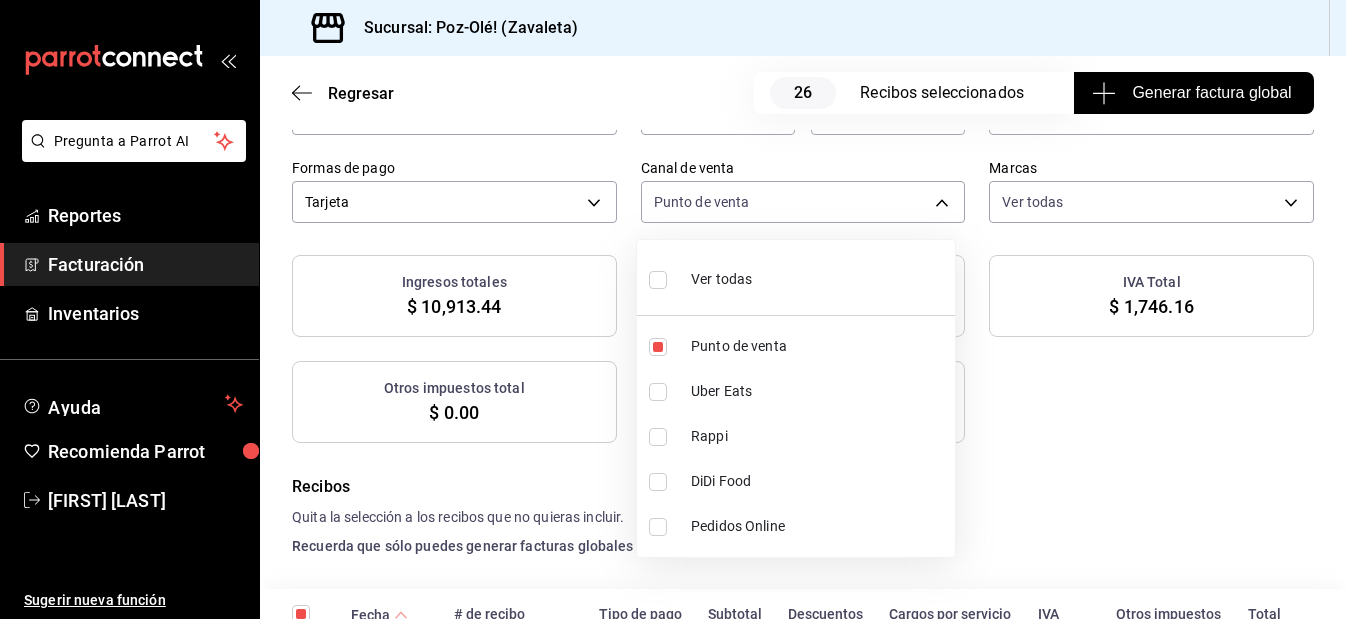 type 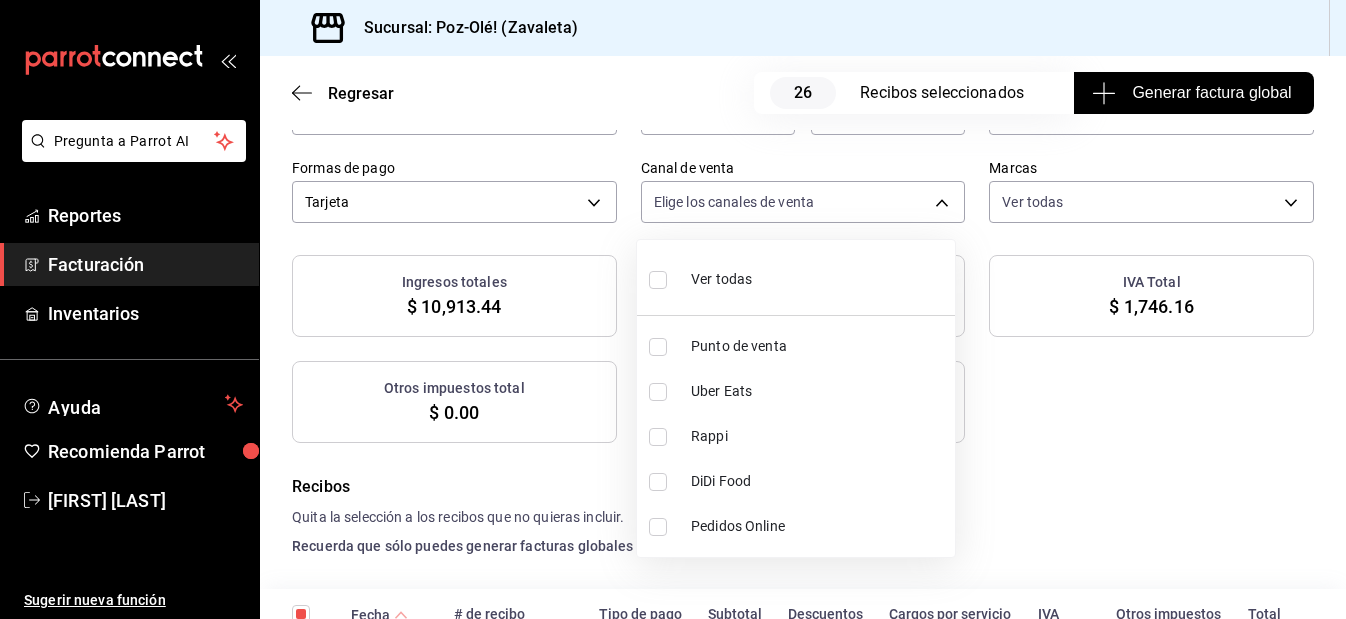 click on "Pedidos Online" at bounding box center [819, 526] 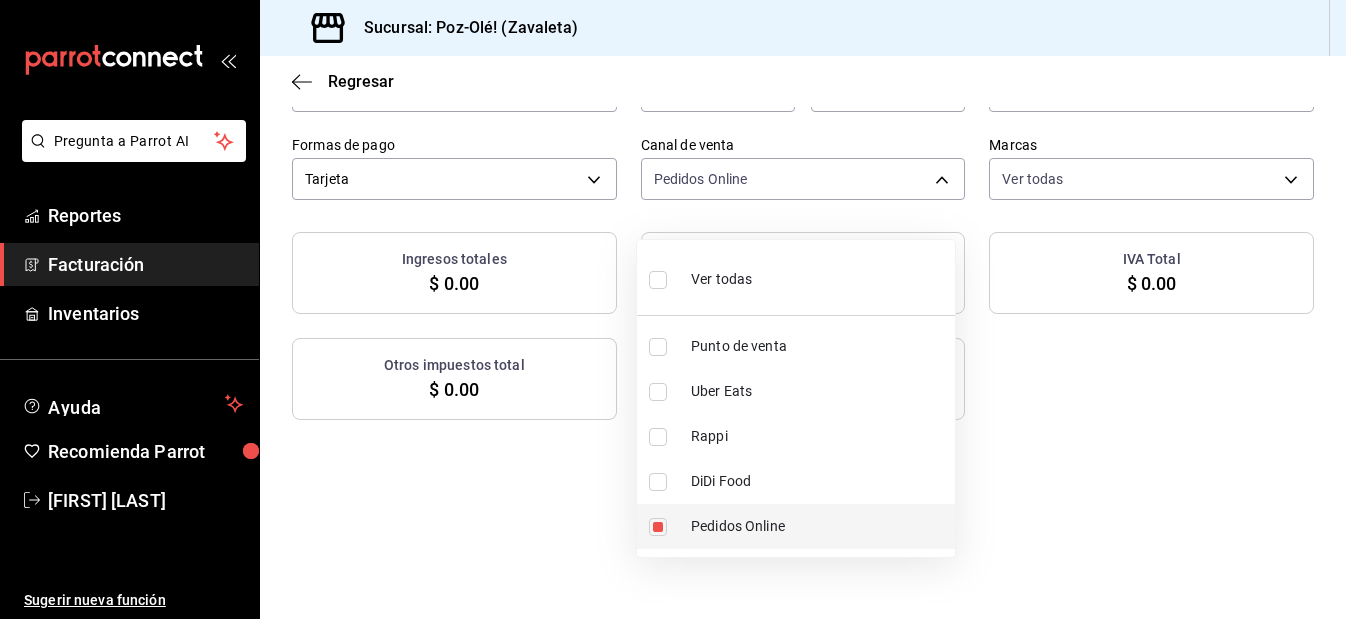 scroll, scrollTop: 135, scrollLeft: 0, axis: vertical 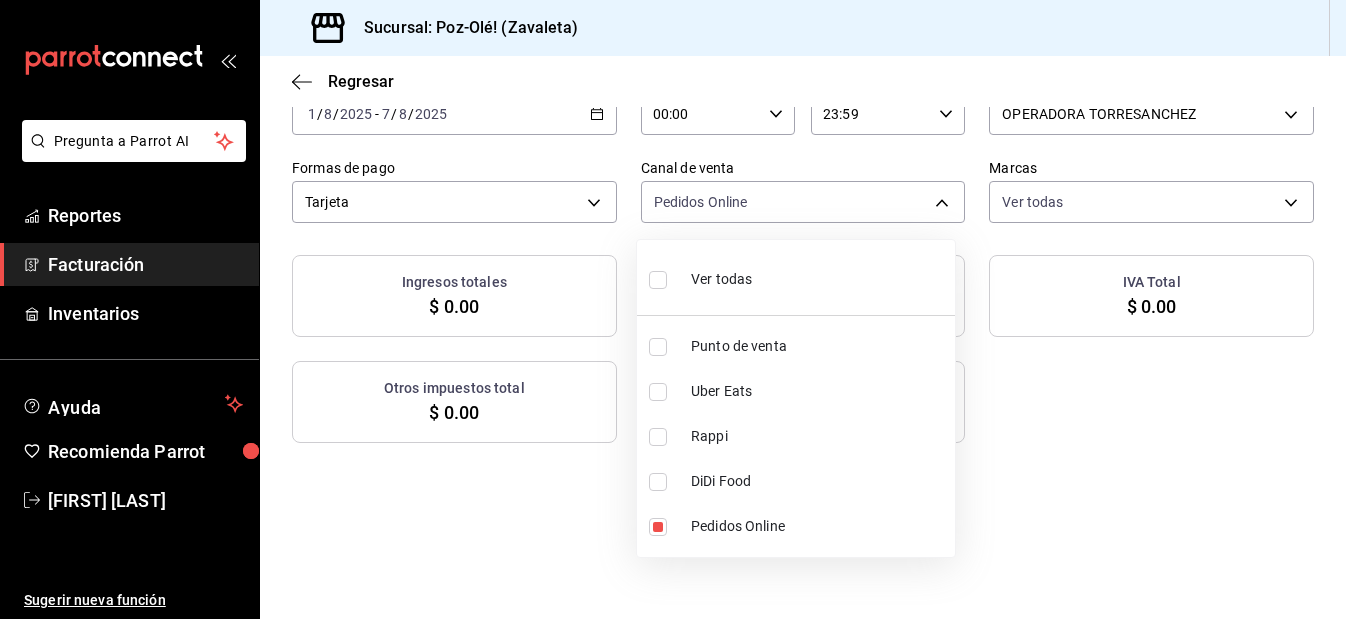 click at bounding box center (673, 309) 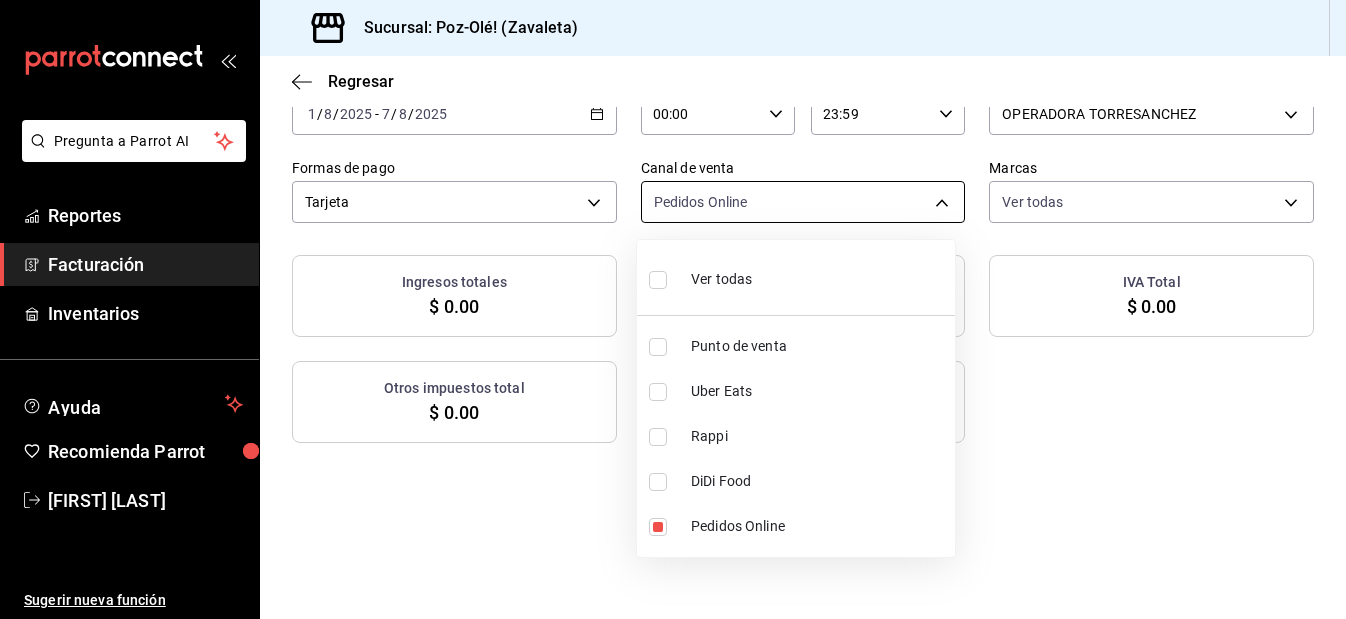 click on "Pregunta a Parrot AI Reportes   Facturación   Inventarios   Ayuda Recomienda Parrot   [FIRST] [LAST]   Sugerir nueva función   Sucursal: Poz-Olé! (Zavaleta) Regresar Generar factura global Selecciona las ordenes que tus clientes no facturaron para emitir tu factural global. Fecha 2025-08-01 1 / 8 / 2025 - 2025-08-07 7 / 8 / 2025 Hora inicio 00:00 Hora inicio Hora fin 23:59 Hora fin Razón social OPERADORA TORRESANCHEZ [UUID] Formas de pago Tarjeta CARD Canal de venta Pedidos Online ONLINE Marcas Ver todas [UUID] Ingresos totales $ 0.00 Descuentos totales $ 0.00 IVA Total $ 0.00 Otros impuestos total $ 0.00 Total por facturar $ 0.00 No hay información que mostrar GANA 1 MES GRATIS EN TU SUSCRIPCIÓN AQUÍ Ver video tutorial Ir a video Pregunta a Parrot AI Reportes   Facturación   Inventarios   Ayuda Recomienda Parrot   [FIRST] [LAST]   Sugerir nueva función   Visitar centro de ayuda (81) [PHONE] soporte@[DOMAIN]" at bounding box center (673, 309) 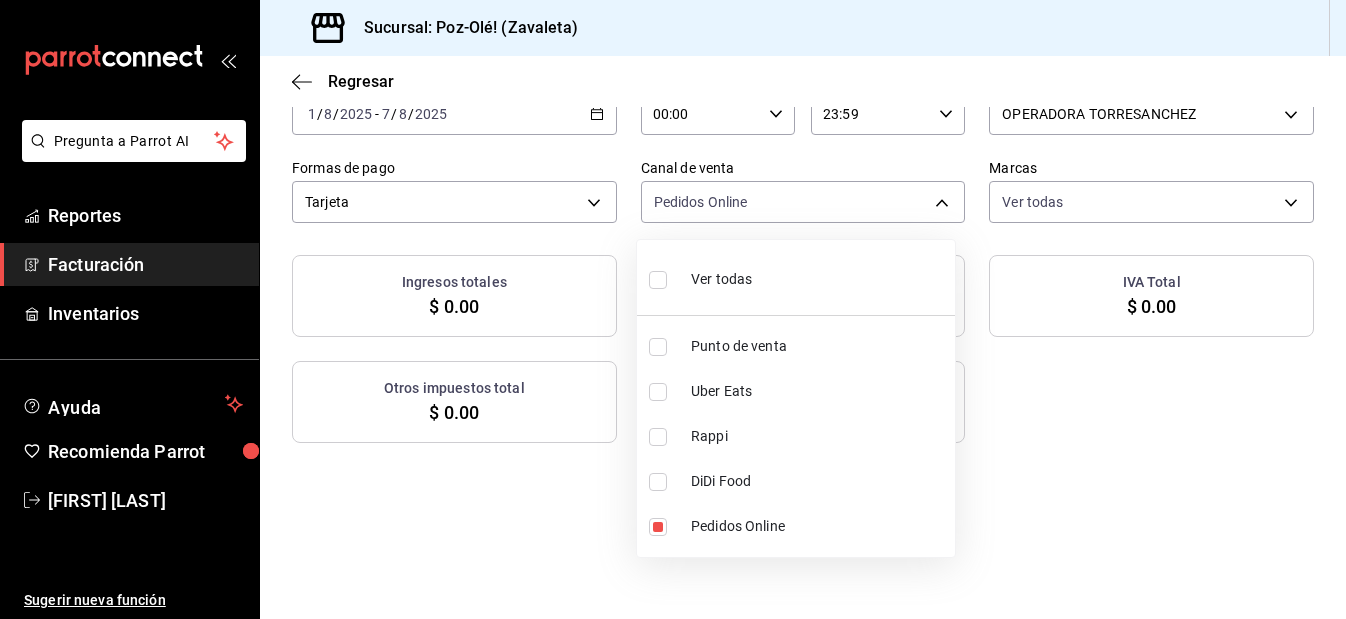 click on "Pedidos Online" at bounding box center [819, 526] 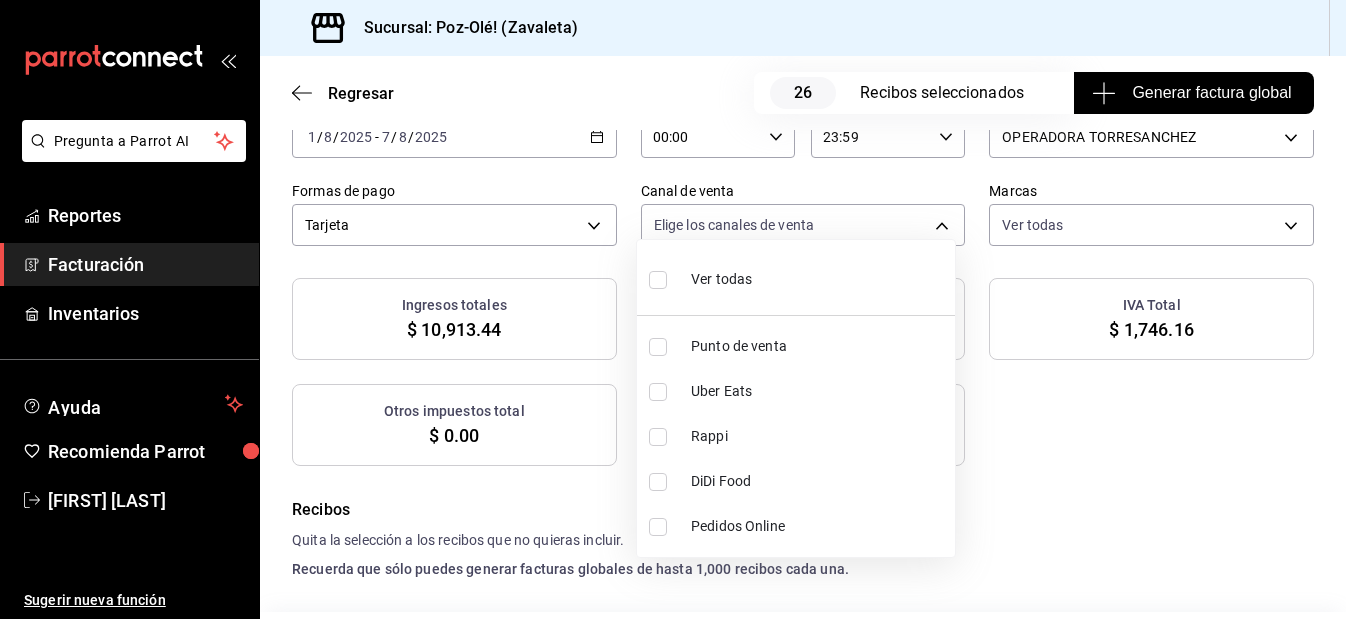 scroll, scrollTop: 158, scrollLeft: 0, axis: vertical 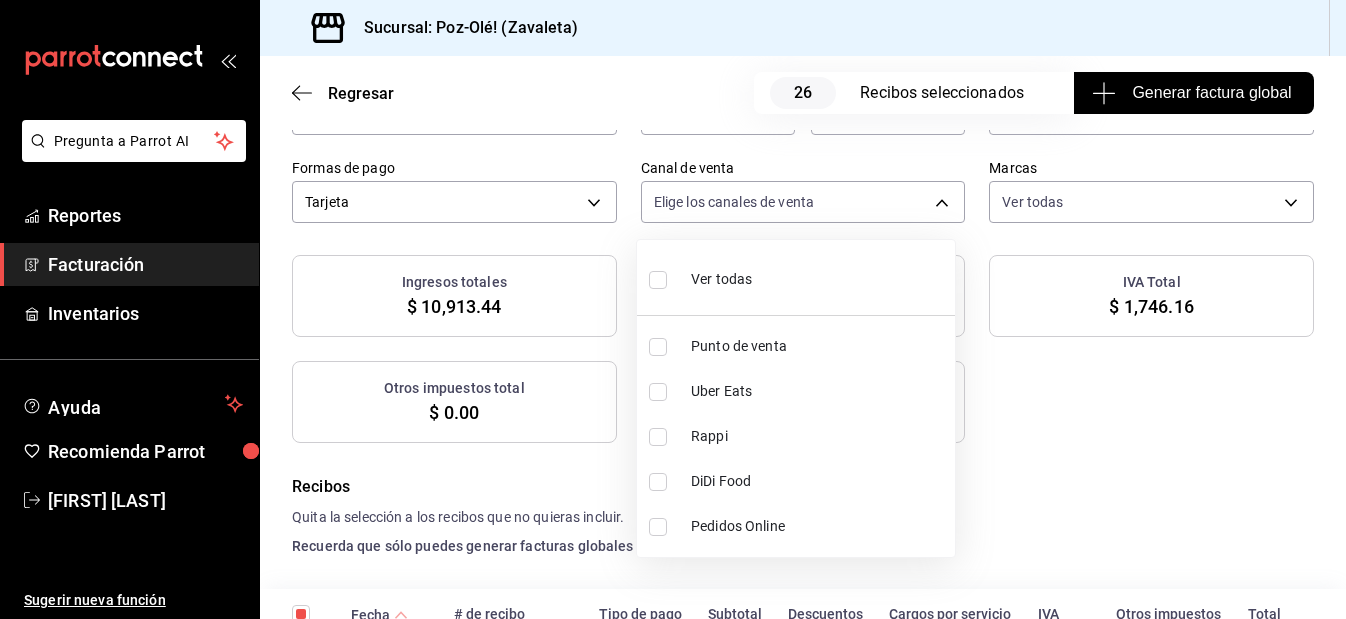 click on "Punto de venta" at bounding box center [819, 346] 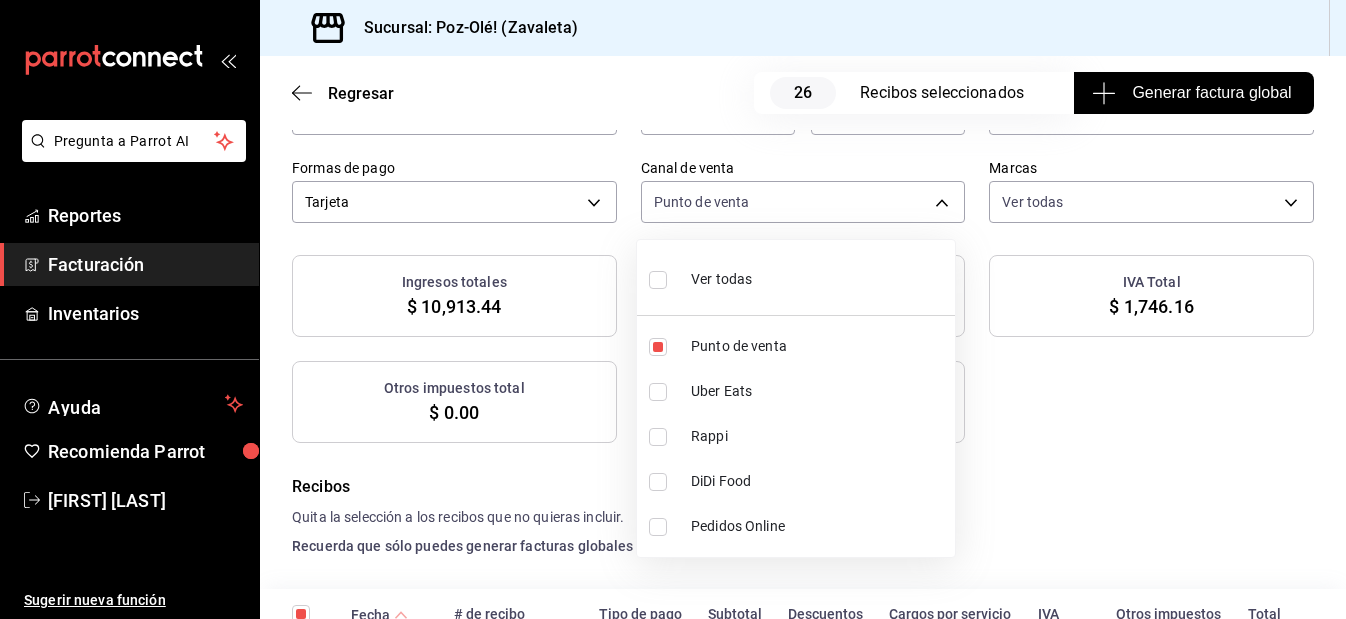 click at bounding box center [673, 309] 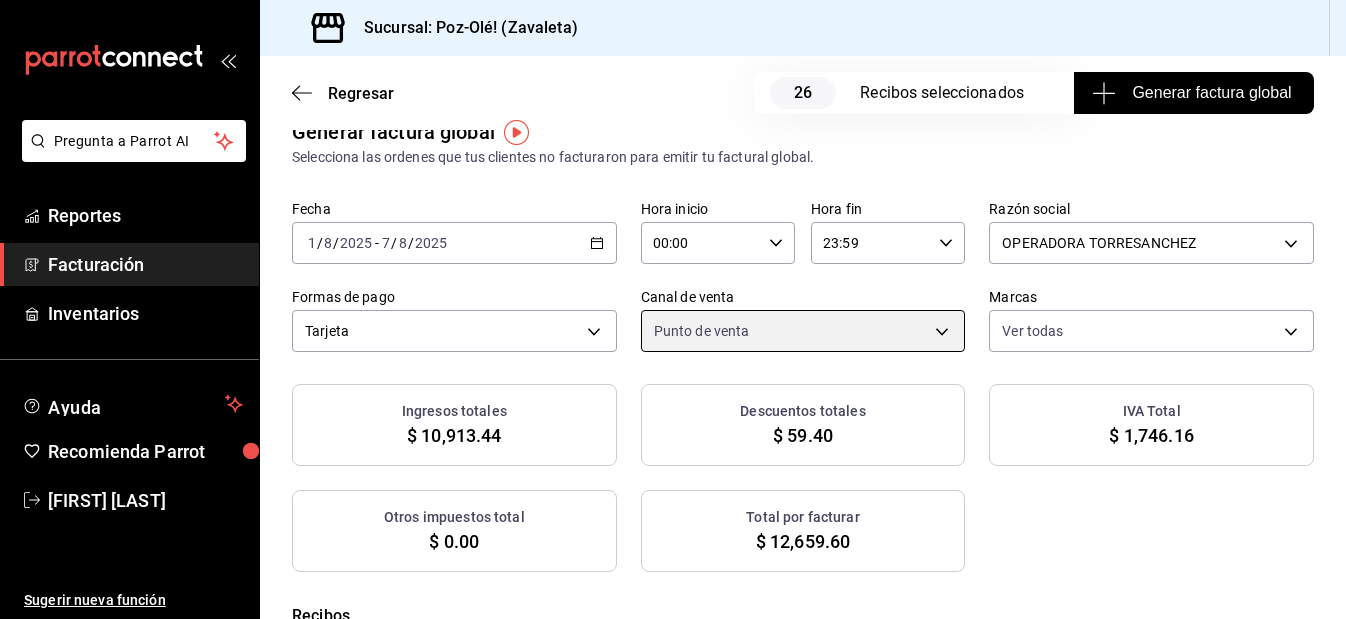 scroll, scrollTop: 38, scrollLeft: 0, axis: vertical 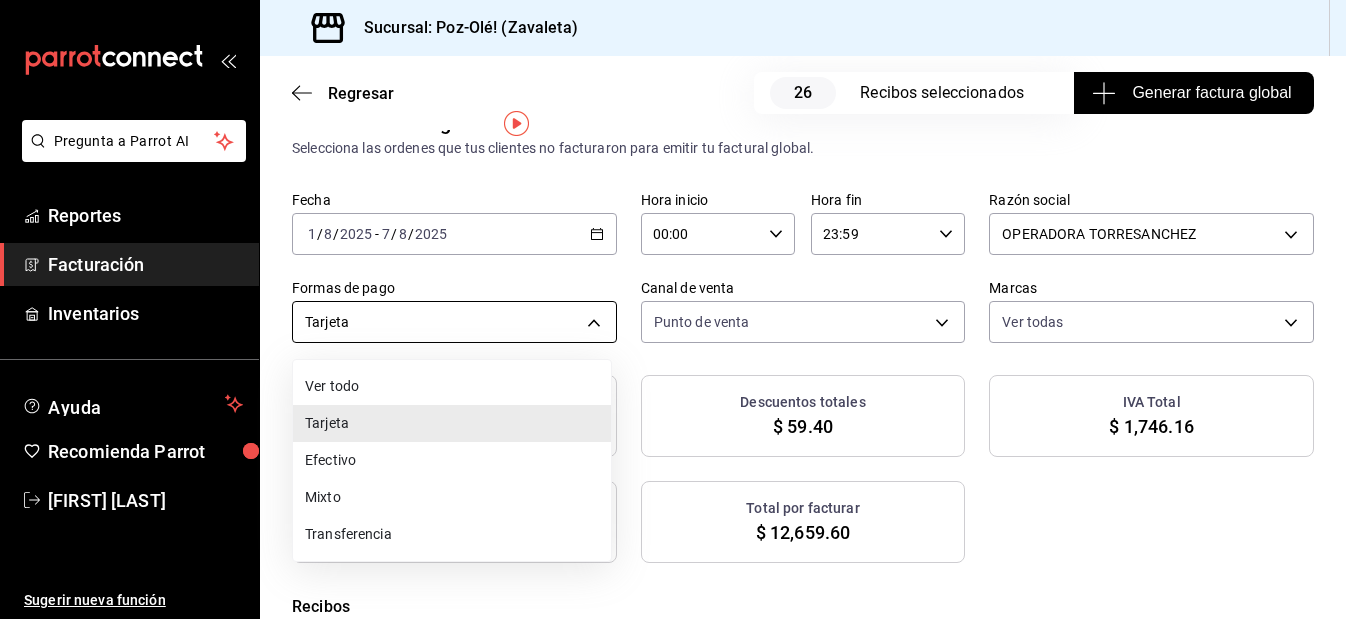 click on "Pregunta a Parrot AI Reportes   Facturación   Inventarios   Ayuda Recomienda Parrot   [FIRST] [LAST]   Sugerir nueva función   Sucursal: Poz-Olé! (Zavaleta) Regresar 26 Recibos seleccionados Generar factura global Generar factura global Selecciona las ordenes que tus clientes no facturaron para emitir tu factural global. Fecha 2025-08-01 1 / 8 / 2025 - 2025-08-07 7 / 8 / 2025 Hora inicio 00:00 Hora inicio Hora fin 23:59 Hora fin Razón social OPERADORA TORRESANCHEZ [UUID] Formas de pago Tarjeta CARD Canal de venta Punto de venta PARROT Marcas Ver todas [UUID] Ingresos totales $ 10,913.44 Descuentos totales $ 59.40 IVA Total $ 1,746.16 Otros impuestos total $ 0.00 Total por facturar $ 12,659.60 Recibos Quita la selección a los recibos que no quieras incluir. Recuerda que sólo puedes generar facturas globales de hasta 1,000 recibos cada una. Fecha # de recibo Tipo de pago Subtotal Descuentos Cargos por servicio IVA Otros impuestos Total" at bounding box center (673, 309) 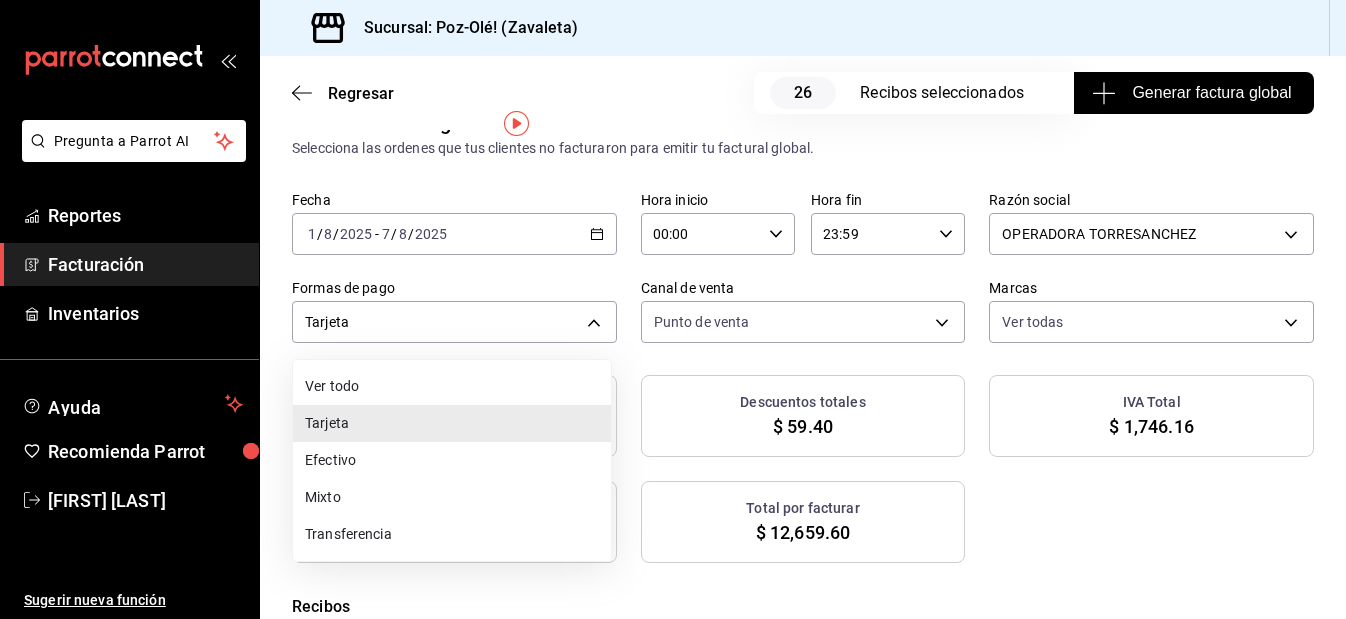 click on "Efectivo" at bounding box center (452, 460) 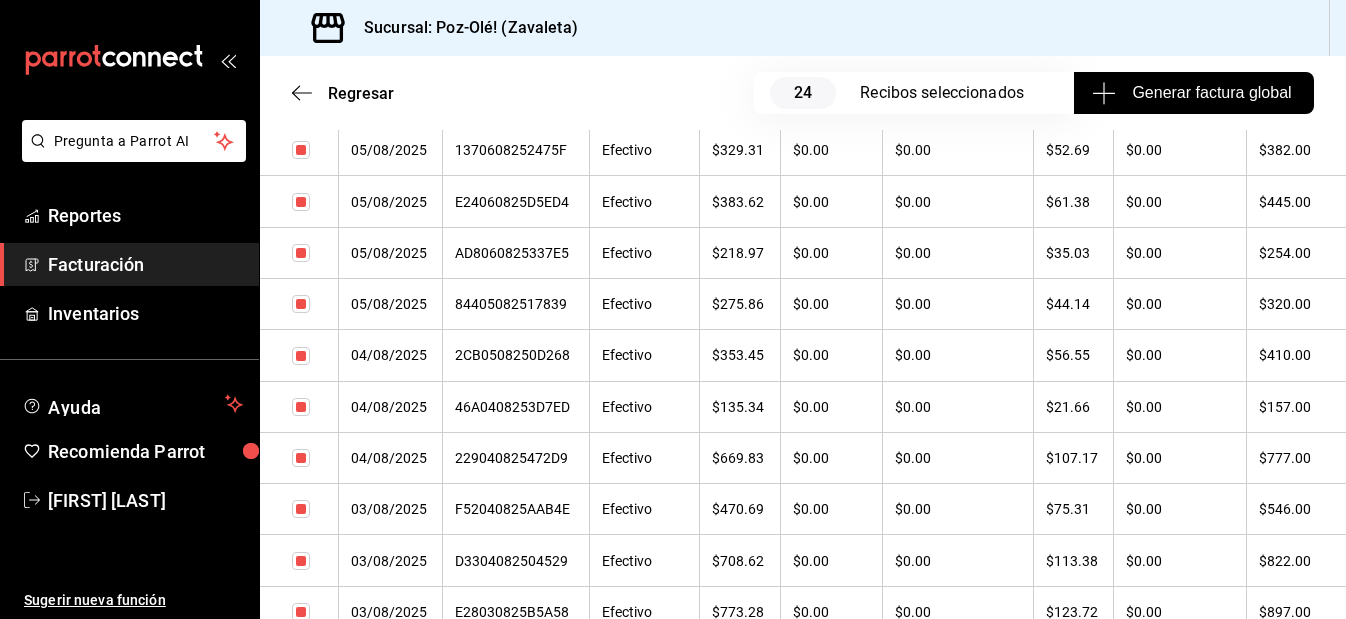 scroll, scrollTop: 984, scrollLeft: 0, axis: vertical 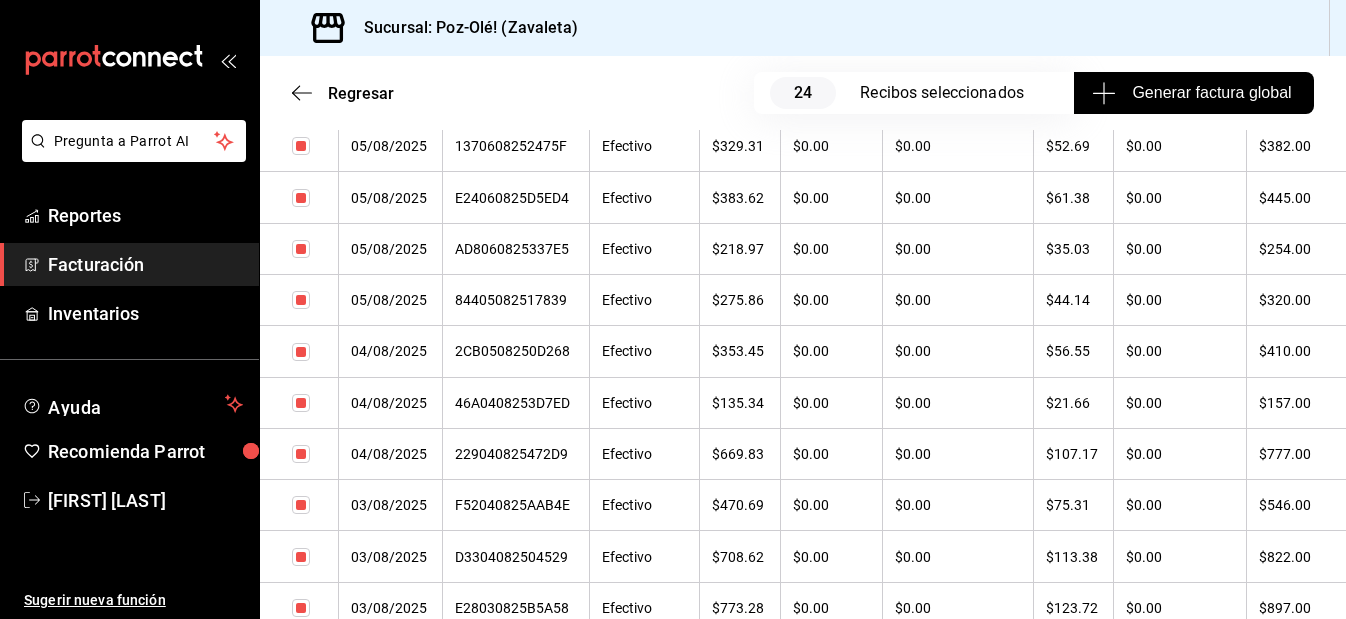 click on "2CB0508250D268" at bounding box center [516, 351] 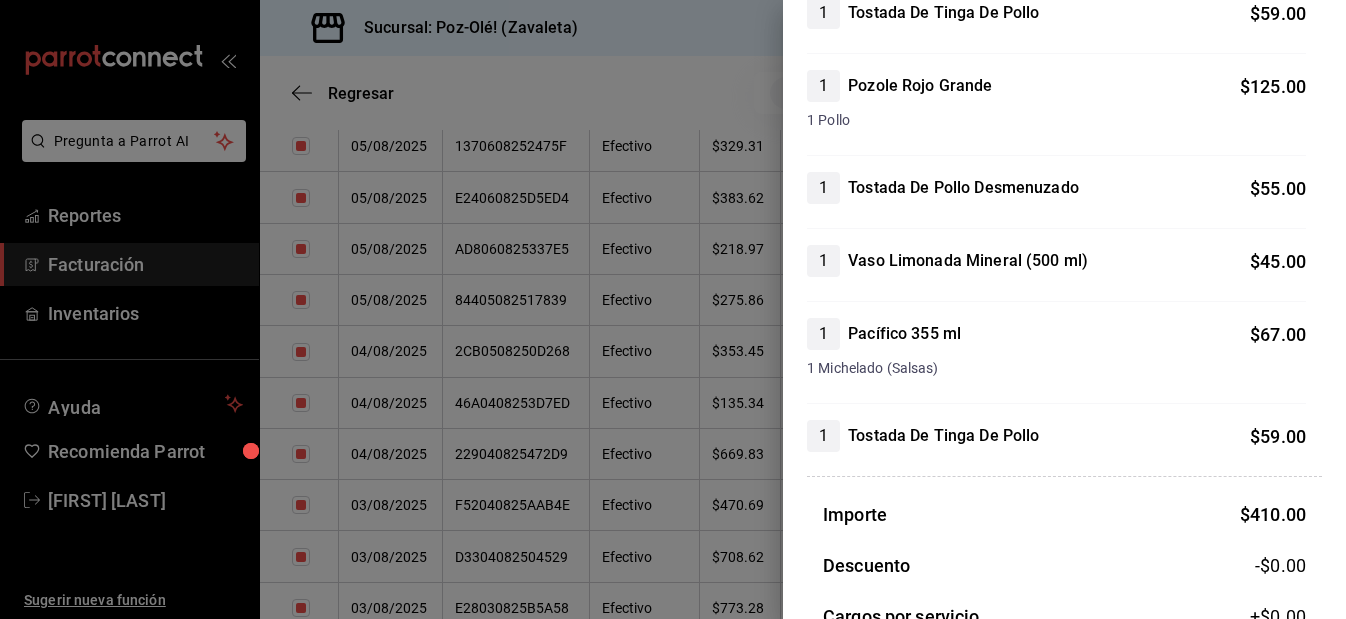 scroll, scrollTop: 249, scrollLeft: 0, axis: vertical 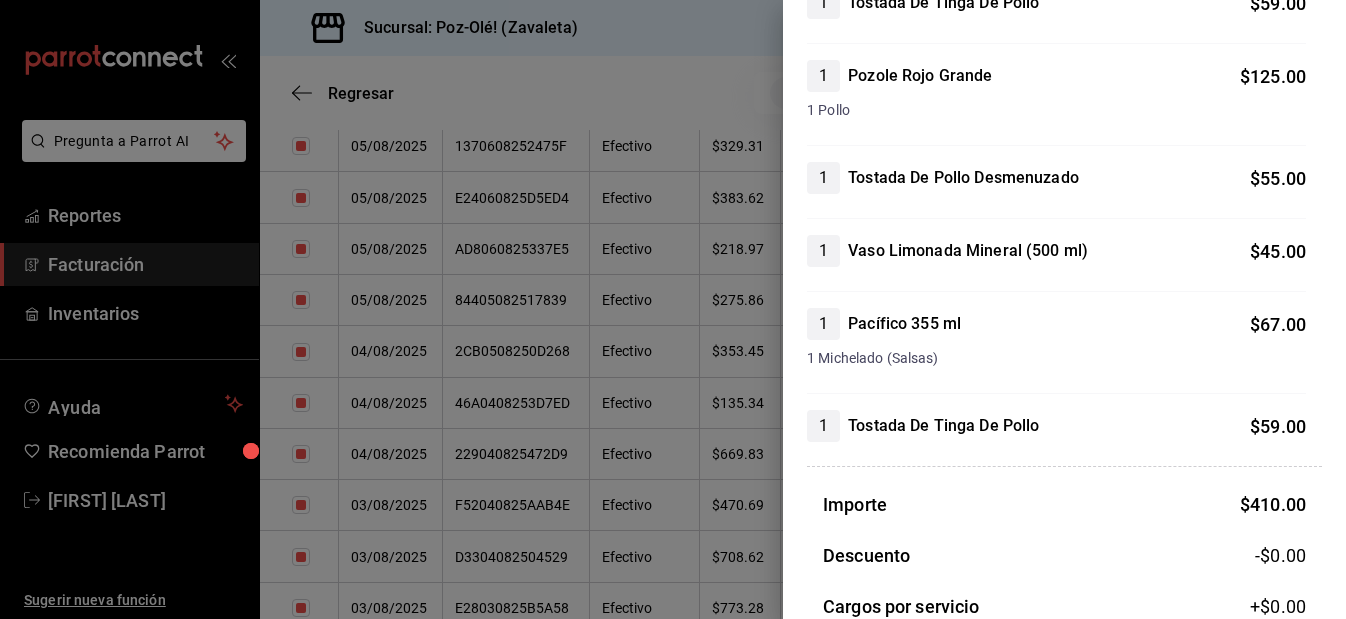 click at bounding box center [673, 309] 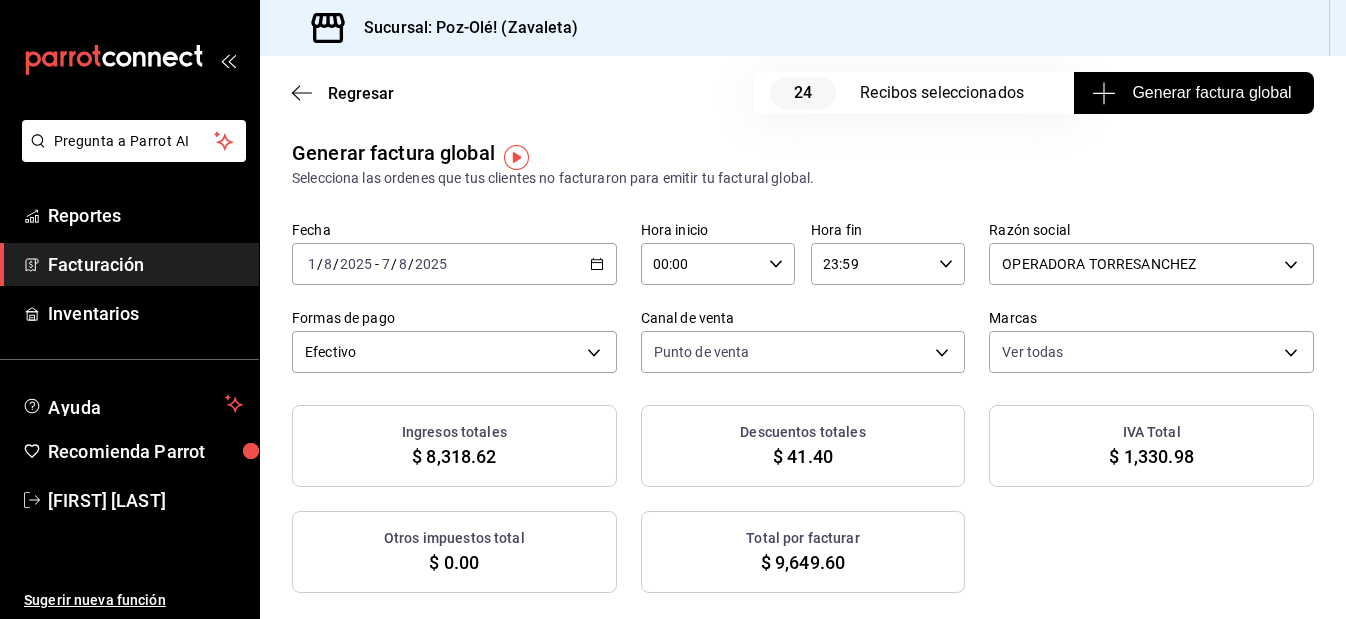scroll, scrollTop: 0, scrollLeft: 0, axis: both 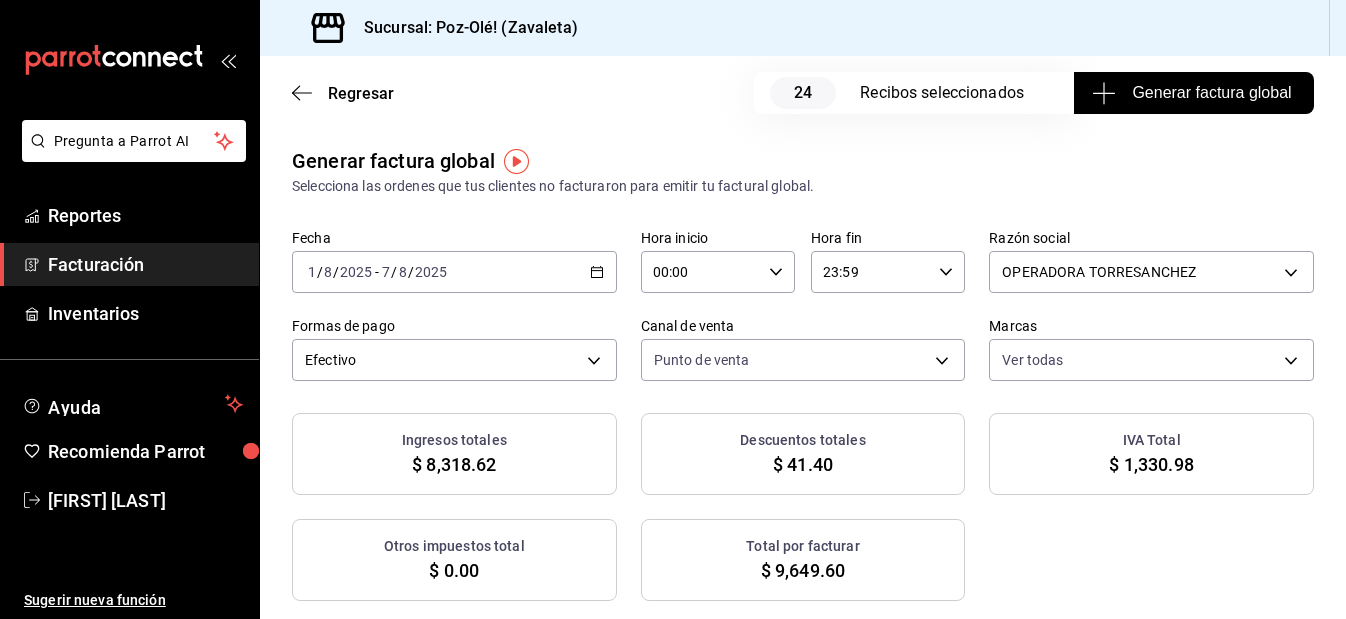 click on "Generar factura global Selecciona las ordenes que tus clientes no facturaron para emitir tu factural global. Fecha 2025-08-01 1 / 8 / 2025 - 2025-08-07 7 / 8 / 2025 Hora inicio 00:00 Hora inicio Hora fin 23:59 Hora fin Razón social OPERADORA TORRESANCHEZ [UUID] Formas de pago Efectivo CASH Canal de venta Punto de venta PARROT Marcas Ver todas [UUID] Ingresos totales $ 8,318.62 Descuentos totales $ 41.40 IVA Total $ 1,330.98 Otros impuestos total $ 0.00 Total por facturar $ 9,649.60" at bounding box center [803, 373] 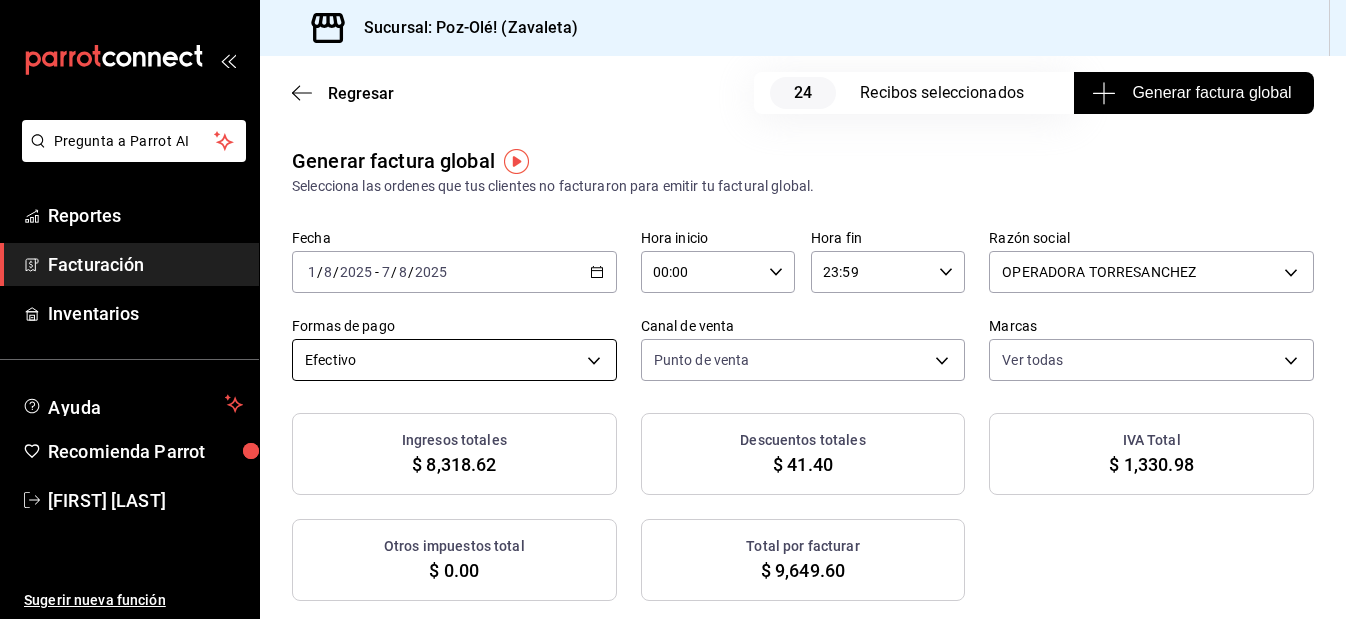 click on "Pregunta a Parrot AI Reportes   Facturación   Inventarios   Ayuda Recomienda Parrot   [FIRST] [LAST]   Sugerir nueva función   Sucursal: Poz-Olé! (Zavaleta) Regresar 24 Recibos seleccionados Generar factura global Generar factura global Selecciona las ordenes que tus clientes no facturaron para emitir tu factural global. Fecha [DATE] [DATE] - [DATE] [DATE] Hora inicio 00:00 Hora inicio Hora fin 23:59 Hora fin Razón social OPERADORA TORRESANCHEZ [UUID] Formas de pago Efectivo CASH Canal de venta Punto de venta PARROT Marcas Ver todas [UUID] Ingresos totales $ 8,318.62 Descuentos totales $ 41.40 IVA Total $ 1,330.98 Otros impuestos total $ 0.00 Total por facturar $ 9,649.60 Recibos Quita la selección a los recibos que no quieras incluir. Recuerda que sólo puedes generar facturas globales de hasta 1,000 recibos cada una. Fecha # de recibo Tipo de pago Subtotal Descuentos Cargos por servicio IVA Otros impuestos Total" at bounding box center [673, 309] 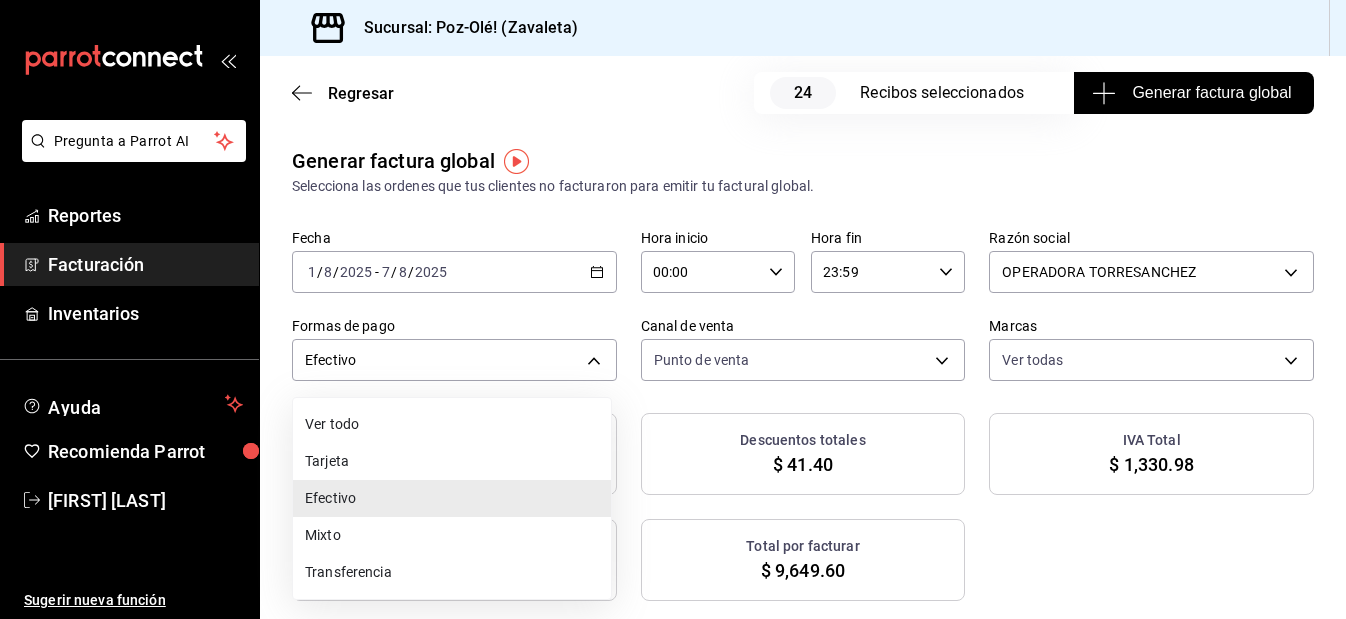 click on "Tarjeta" at bounding box center [452, 461] 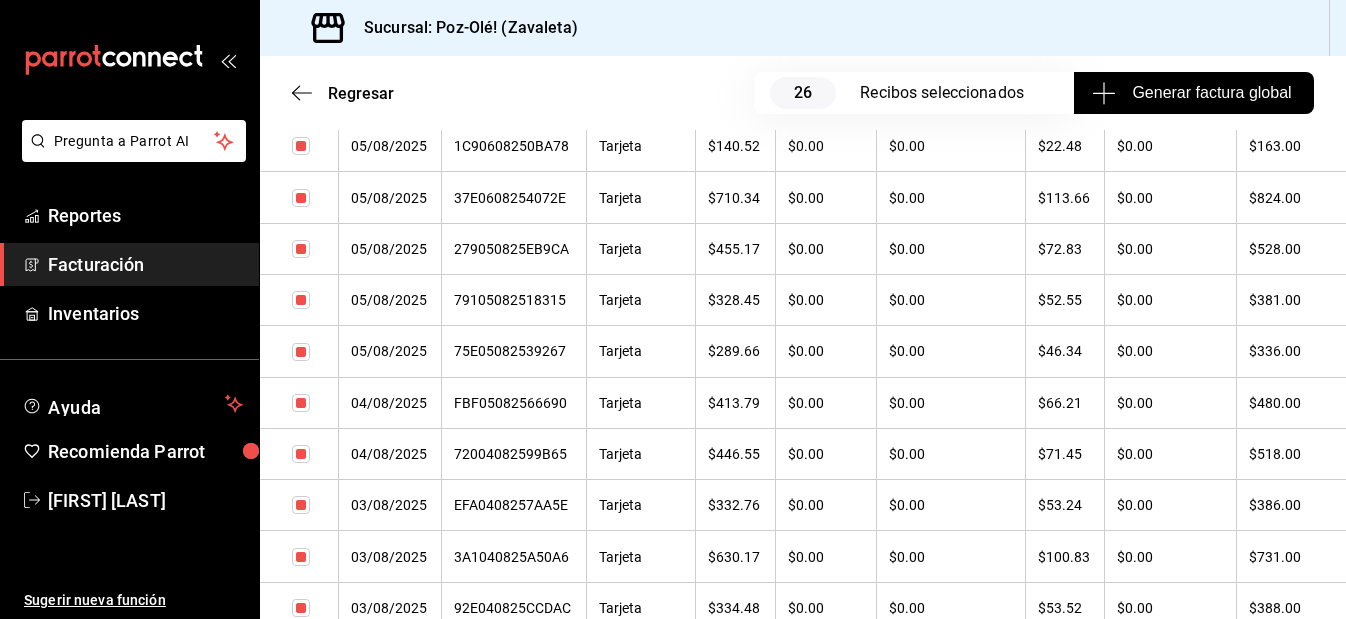 scroll, scrollTop: 985, scrollLeft: 0, axis: vertical 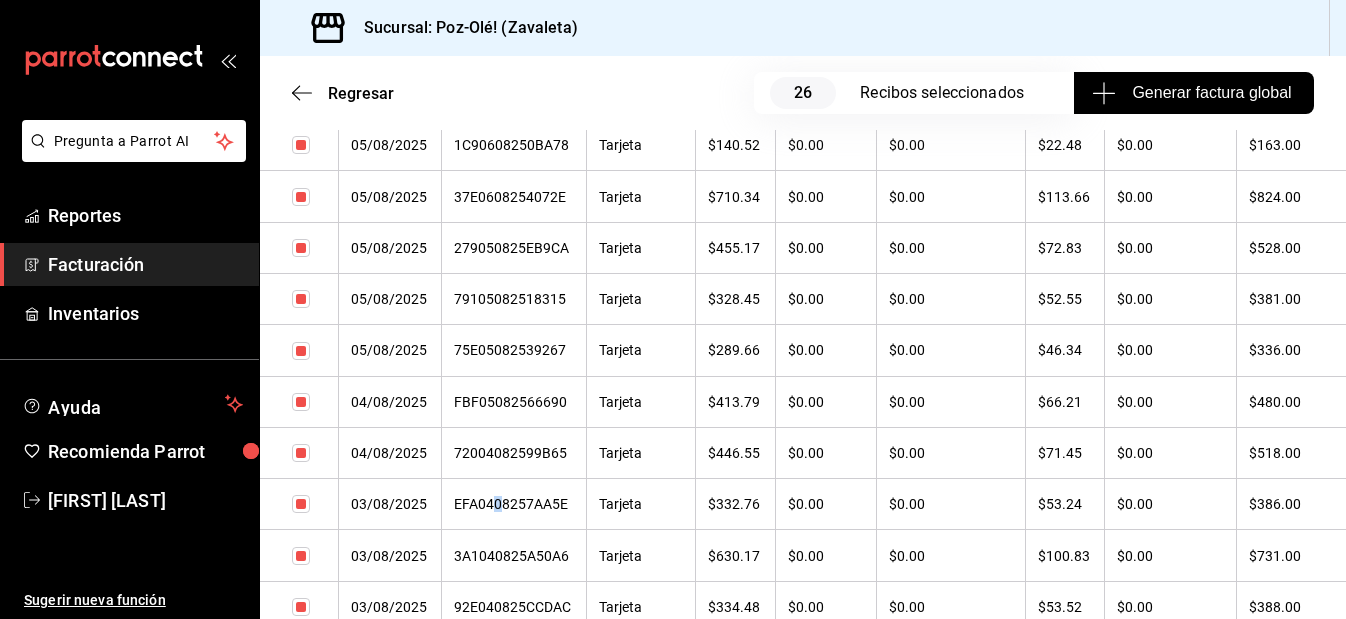 click on "EFA0408257AA5E" at bounding box center [514, 504] 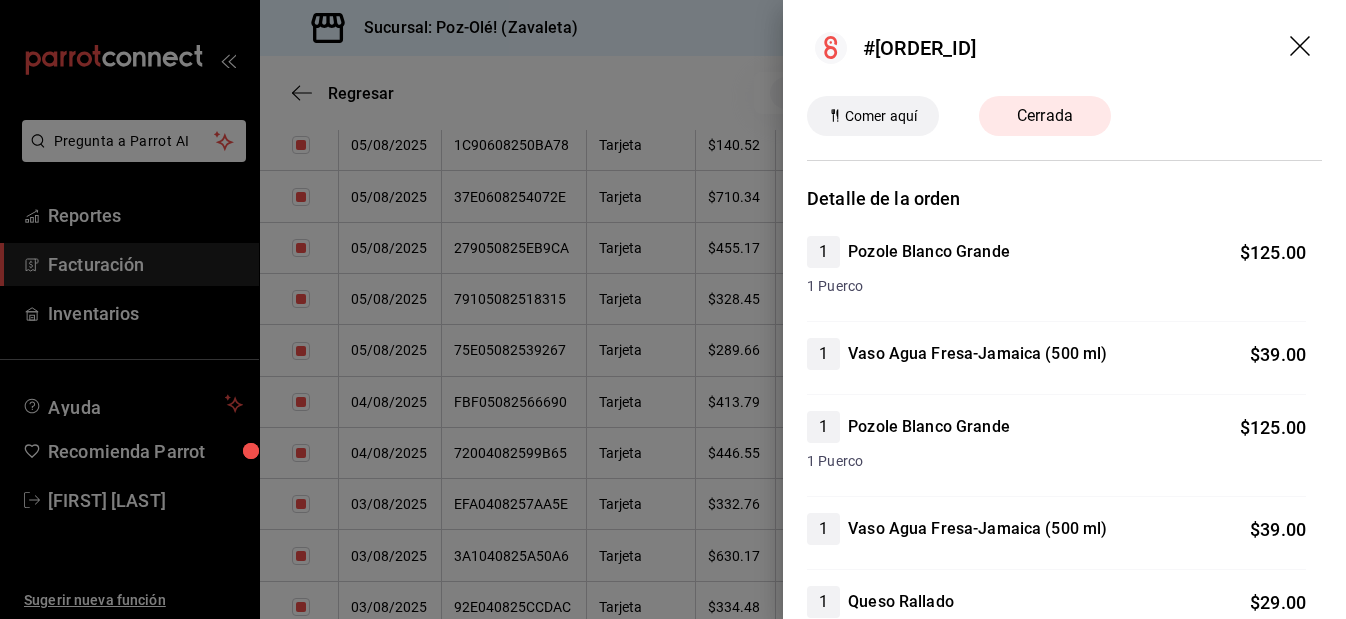 click at bounding box center (673, 309) 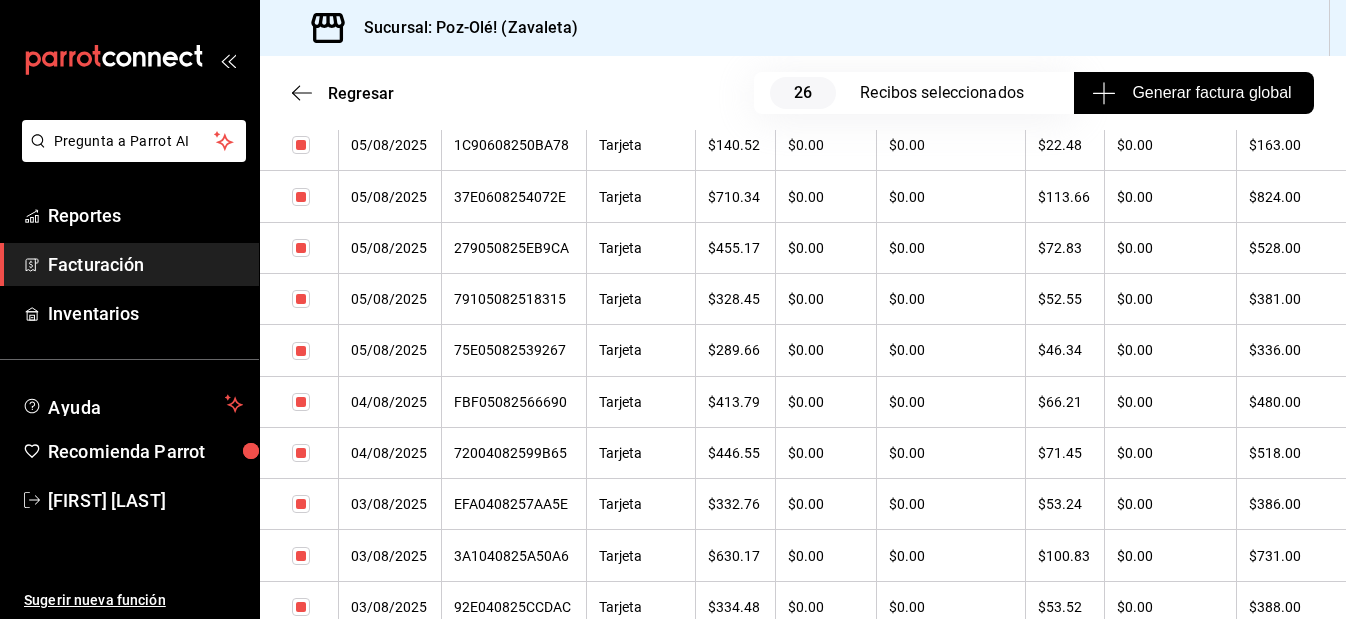 click on "72004082599B65" at bounding box center [514, 453] 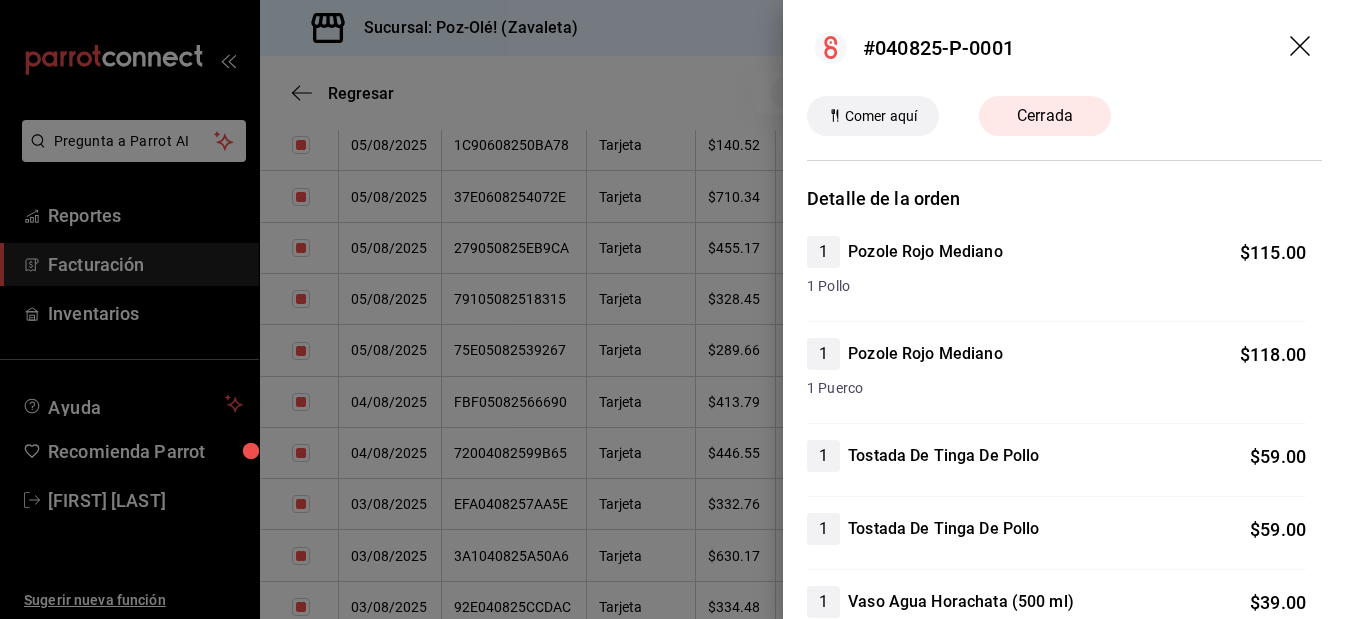 click at bounding box center (673, 309) 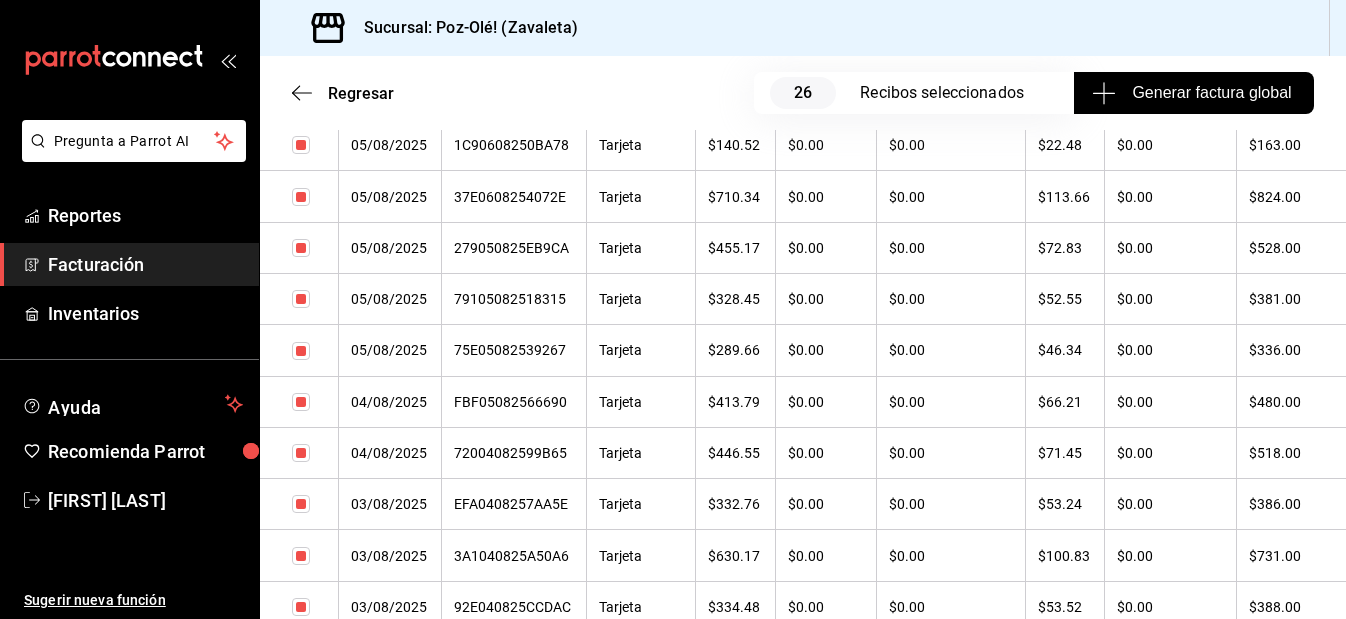 click on "FBF05082566690" at bounding box center [514, 402] 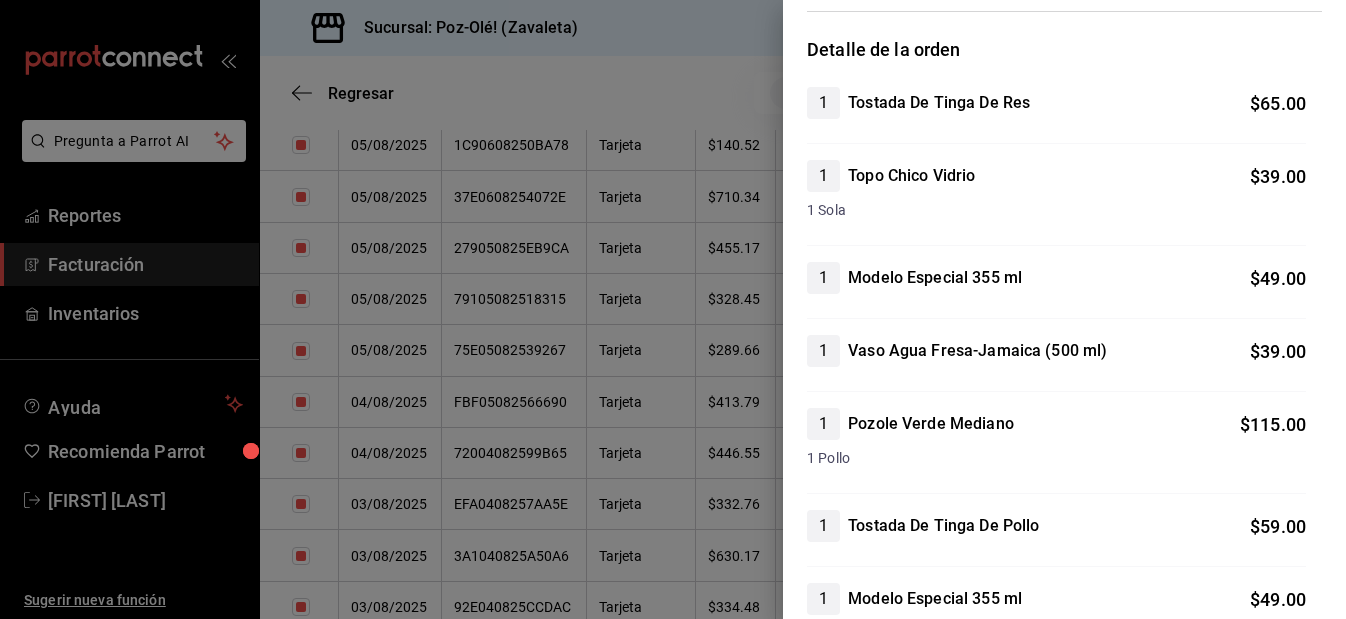 scroll, scrollTop: 147, scrollLeft: 0, axis: vertical 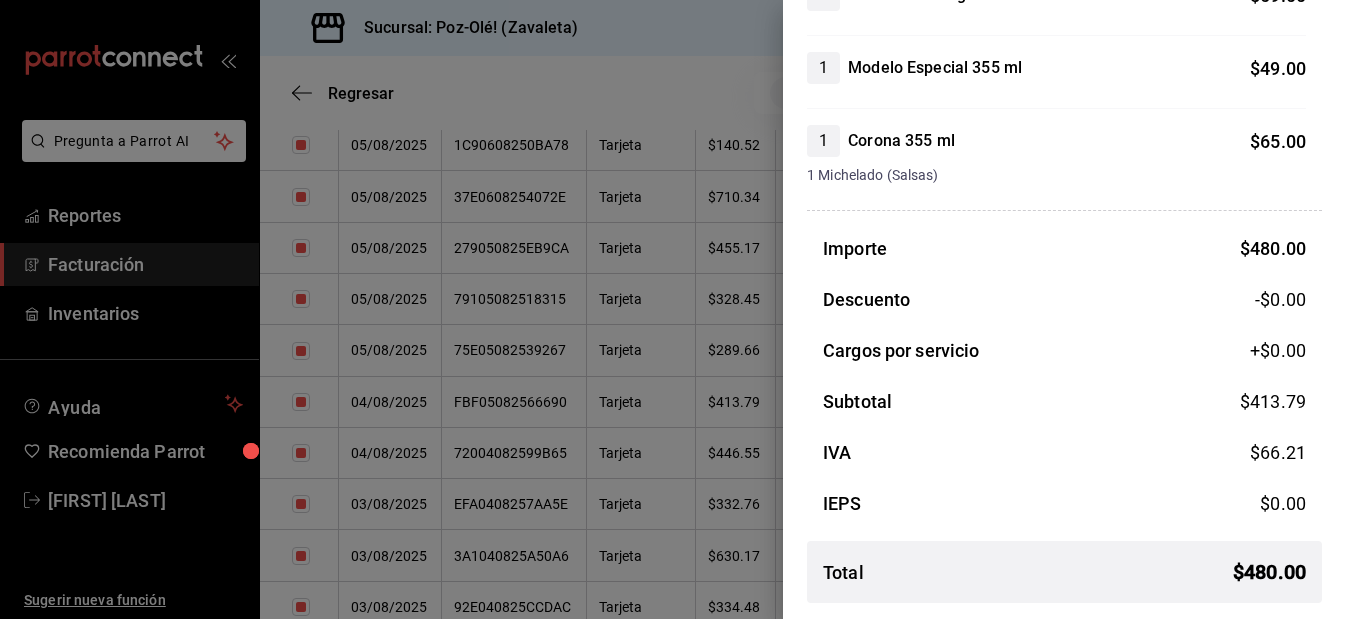 click at bounding box center (673, 309) 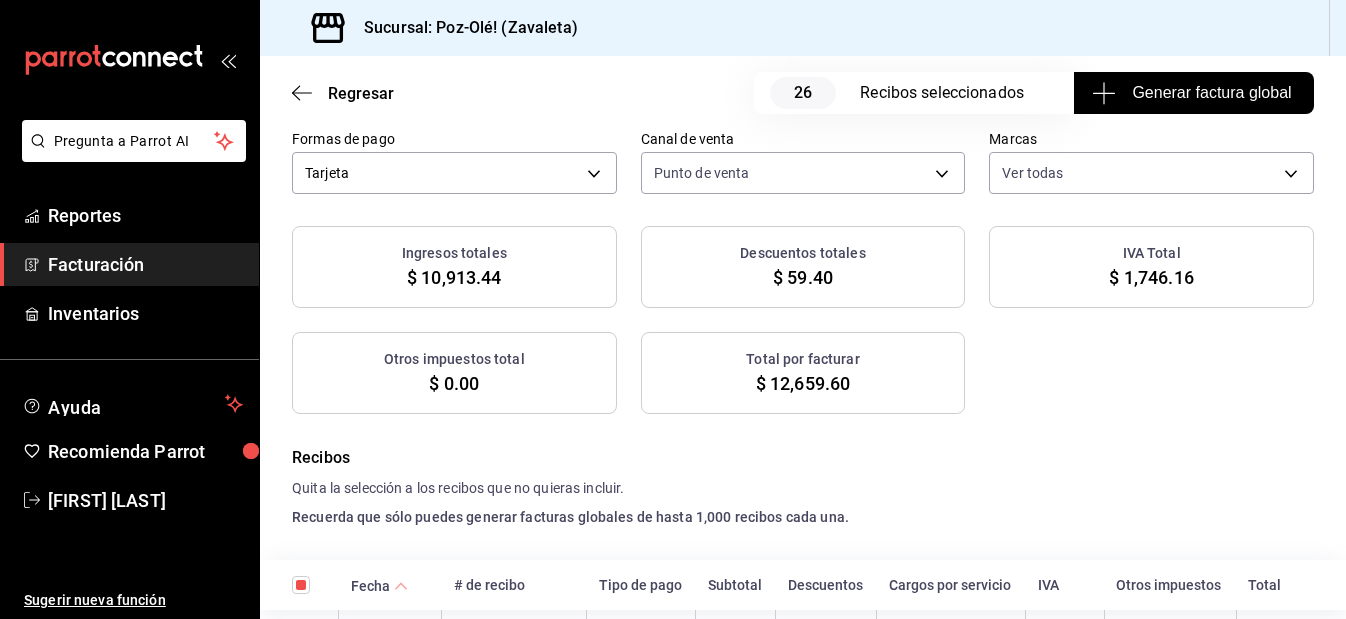 scroll, scrollTop: 179, scrollLeft: 0, axis: vertical 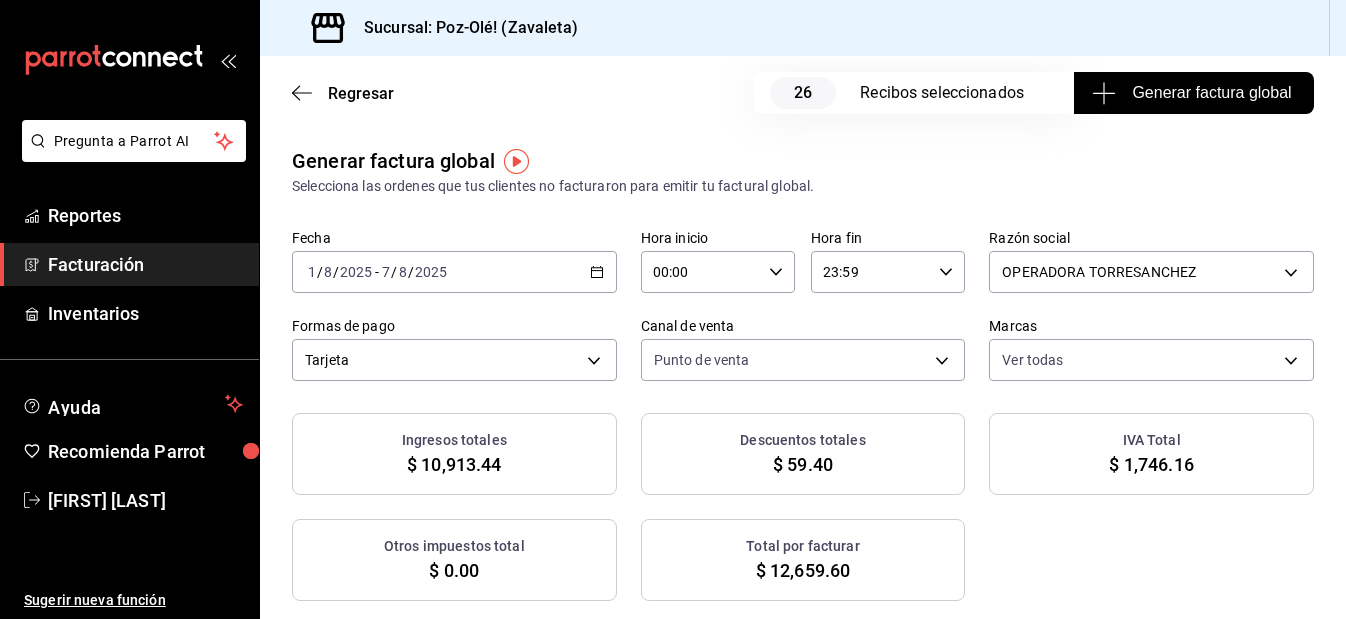 click on "Ingresos totales $ 10,913.44 Descuentos totales $ 59.40 IVA Total $ 1,746.16 Otros impuestos total $ 0.00 Total por facturar $ 12,659.60" at bounding box center (803, 507) 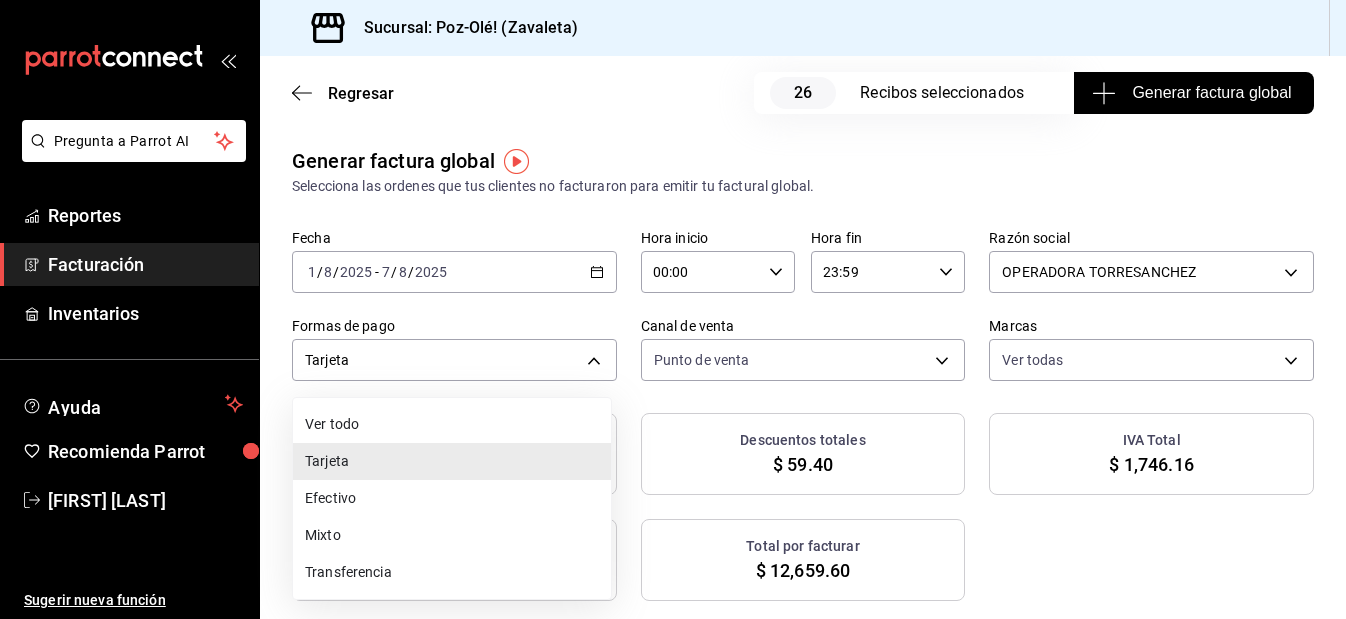 click on "Pregunta a Parrot AI Reportes   Facturación   Inventarios   Ayuda Recomienda Parrot   [FIRST] [LAST]   Sugerir nueva función   Sucursal: Poz-Olé! (Zavaleta) Regresar 26 Recibos seleccionados Generar factura global Generar factura global Selecciona las ordenes que tus clientes no facturaron para emitir tu factural global. Fecha 2025-08-01 1 / 8 / 2025 - 2025-08-07 7 / 8 / 2025 Hora inicio 00:00 Hora inicio Hora fin 23:59 Hora fin Razón social OPERADORA TORRESANCHEZ [UUID] Formas de pago Tarjeta CARD Canal de venta Punto de venta PARROT Marcas Ver todas [UUID] Ingresos totales $ 10,913.44 Descuentos totales $ 59.40 IVA Total $ 1,746.16 Otros impuestos total $ 0.00 Total por facturar $ 12,659.60 Recibos Quita la selección a los recibos que no quieras incluir. Recuerda que sólo puedes generar facturas globales de hasta 1,000 recibos cada una. Fecha # de recibo Tipo de pago Subtotal Descuentos Cargos por servicio IVA Otros impuestos Total" at bounding box center (673, 309) 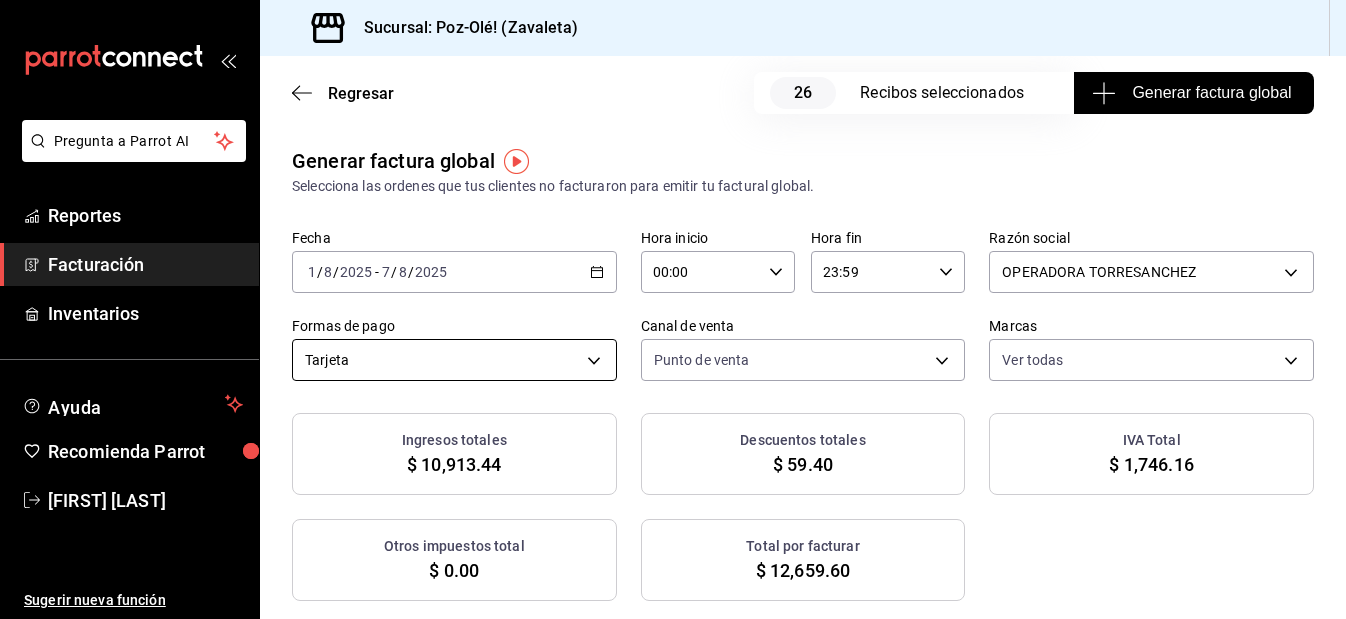 click on "Pregunta a Parrot AI Reportes   Facturación   Inventarios   Ayuda Recomienda Parrot   [FIRST] [LAST]   Sugerir nueva función   Sucursal: Poz-Olé! (Zavaleta) Regresar 26 Recibos seleccionados Generar factura global Generar factura global Selecciona las ordenes que tus clientes no facturaron para emitir tu factural global. Fecha 2025-08-01 1 / 8 / 2025 - 2025-08-07 7 / 8 / 2025 Hora inicio 00:00 Hora inicio Hora fin 23:59 Hora fin Razón social OPERADORA TORRESANCHEZ [UUID] Formas de pago Tarjeta CARD Canal de venta Punto de venta PARROT Marcas Ver todas [UUID] Ingresos totales $ 10,913.44 Descuentos totales $ 59.40 IVA Total $ 1,746.16 Otros impuestos total $ 0.00 Total por facturar $ 12,659.60 Recibos Quita la selección a los recibos que no quieras incluir. Recuerda que sólo puedes generar facturas globales de hasta 1,000 recibos cada una. Fecha # de recibo Tipo de pago Subtotal Descuentos Cargos por servicio IVA Otros impuestos Total" at bounding box center (673, 309) 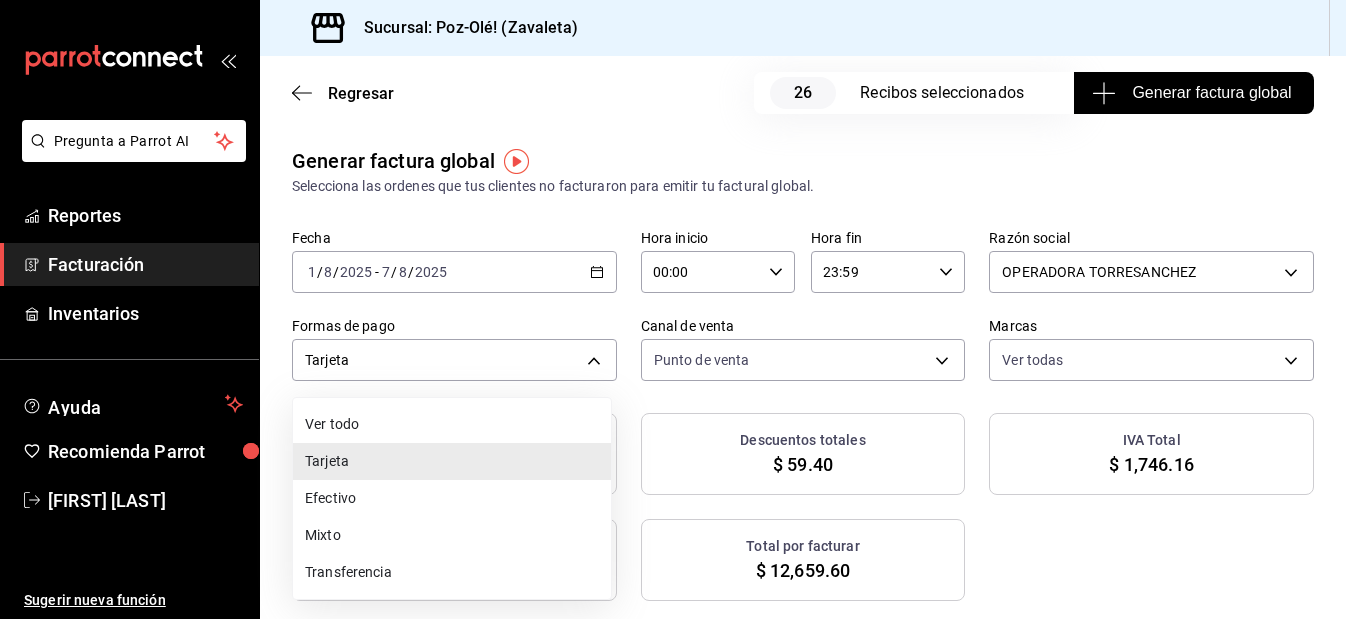 click on "Transferencia" at bounding box center [452, 572] 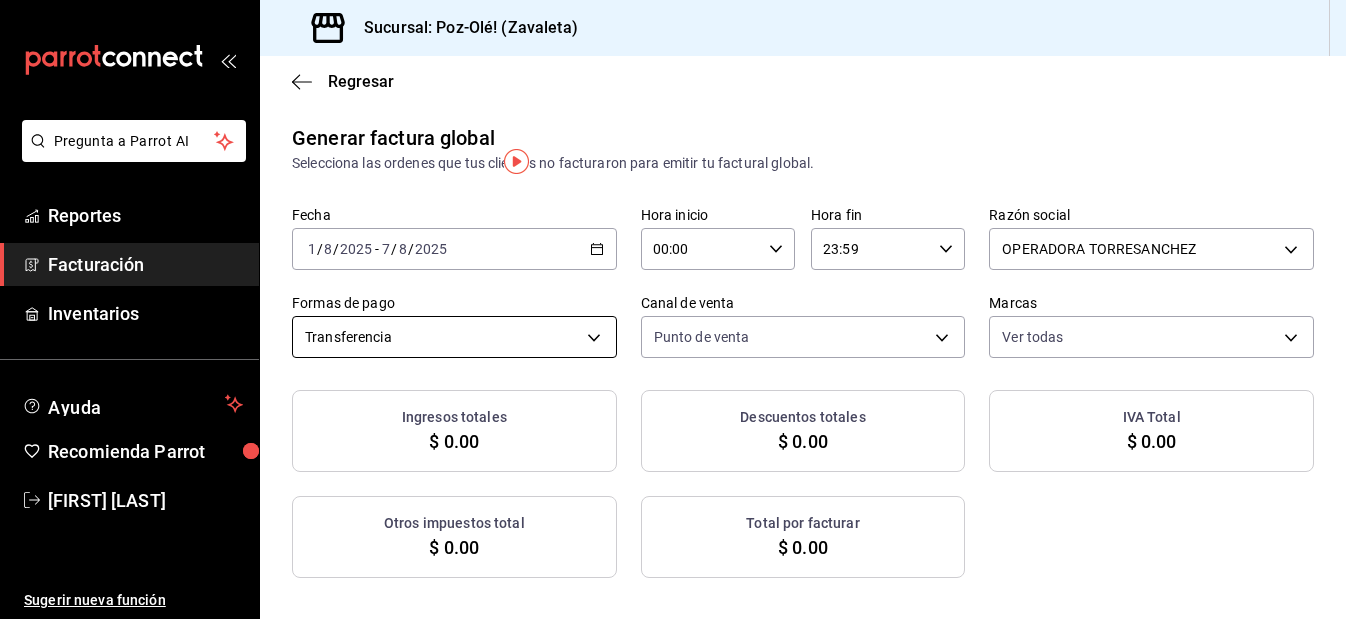 click on "Pregunta a Parrot AI Reportes   Facturación   Inventarios   Ayuda Recomienda Parrot   [FIRST] [LAST]   Sugerir nueva función   Sucursal: Poz-Olé! (Zavaleta) Regresar Generar factura global Selecciona las ordenes que tus clientes no facturaron para emitir tu factural global. Fecha 2025-08-01 1 / 8 / 2025 - 2025-08-07 7 / 8 / 2025 Hora inicio 00:00 Hora inicio Hora fin 23:59 Hora fin Razón social OPERADORA TORRESANCHEZ [UUID] Formas de pago Transferencia TRANSFERENCE Canal de venta Punto de venta PARROT Marcas Ver todas [UUID] Ingresos totales $ 0.00 Descuentos totales $ 0.00 IVA Total $ 0.00 Otros impuestos total $ 0.00 Total por facturar $ 0.00 No hay información que mostrar GANA 1 MES GRATIS EN TU SUSCRIPCIÓN AQUÍ Ver video tutorial Ir a video Pregunta a Parrot AI Reportes   Facturación   Inventarios   Ayuda Recomienda Parrot   [FIRST] [LAST]   Sugerir nueva función   Visitar centro de ayuda (81) [PHONE] (81) [PHONE]" at bounding box center [673, 309] 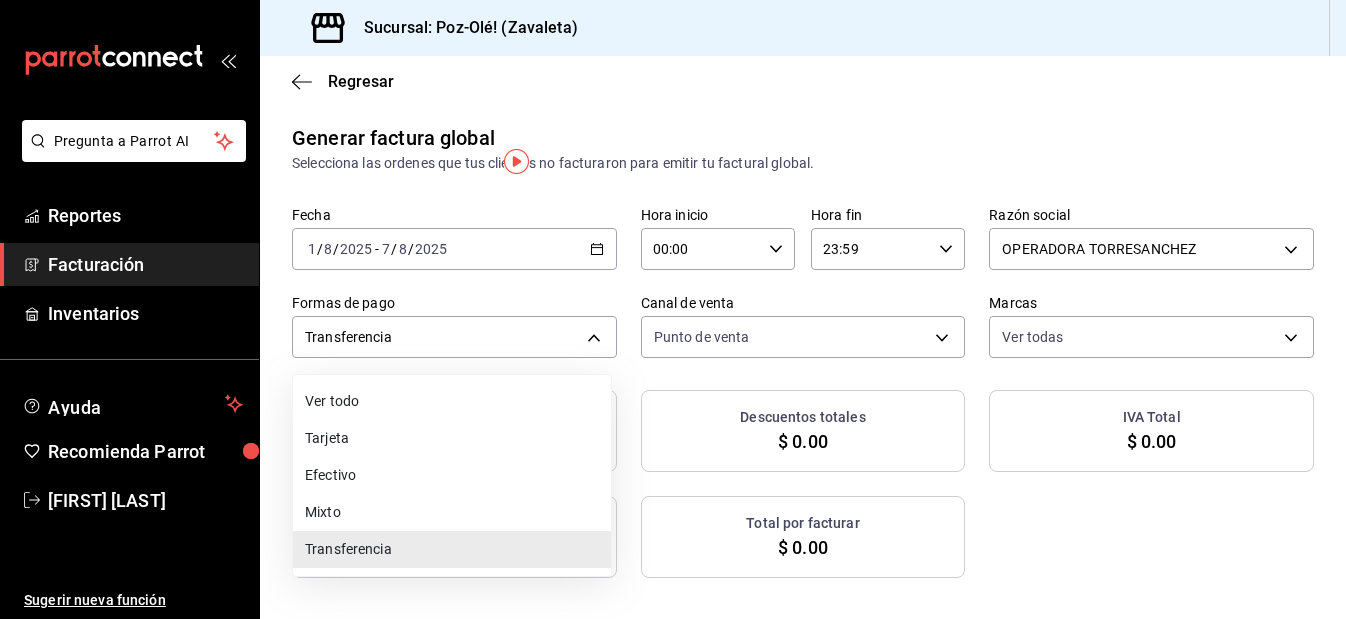 click on "Mixto" at bounding box center (452, 512) 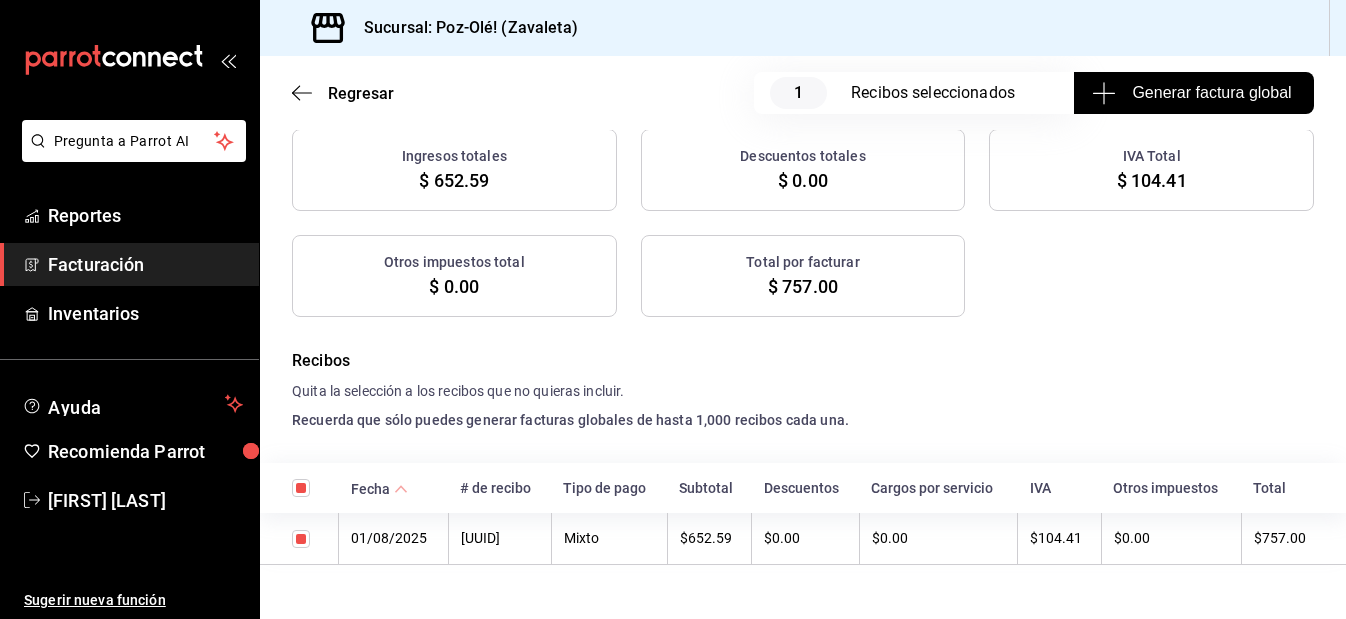 scroll, scrollTop: 285, scrollLeft: 0, axis: vertical 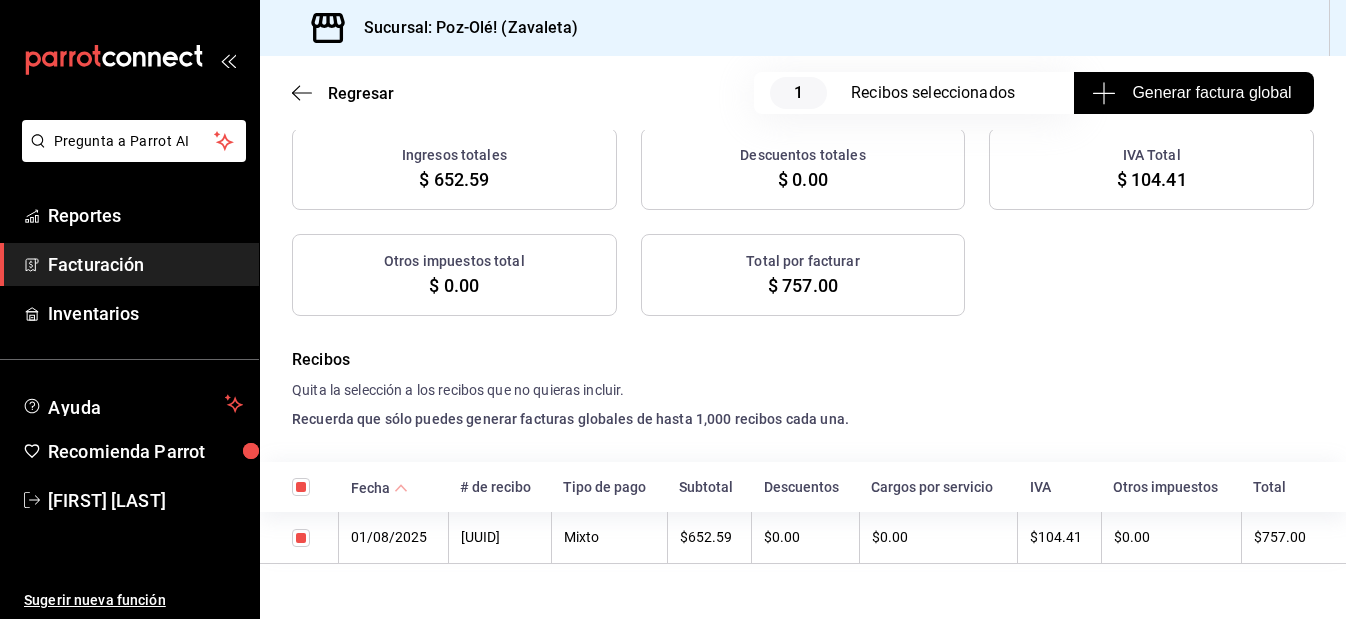 click on "Mixto" at bounding box center [609, 537] 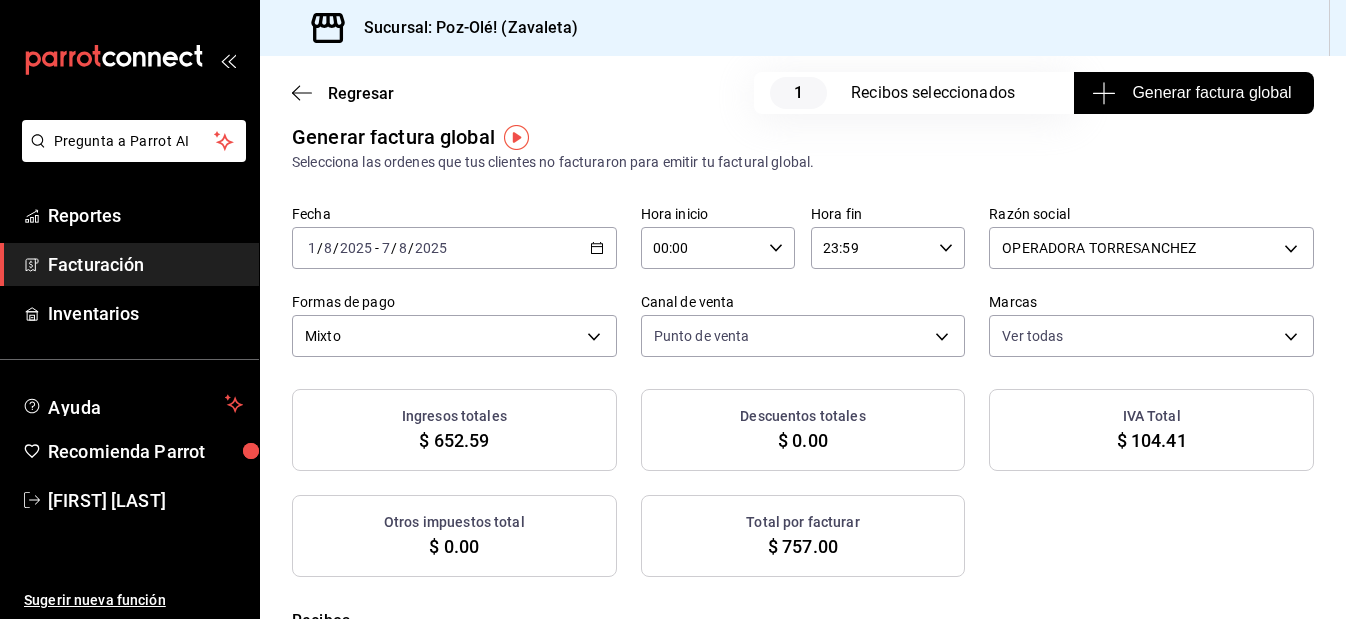 scroll, scrollTop: 21, scrollLeft: 0, axis: vertical 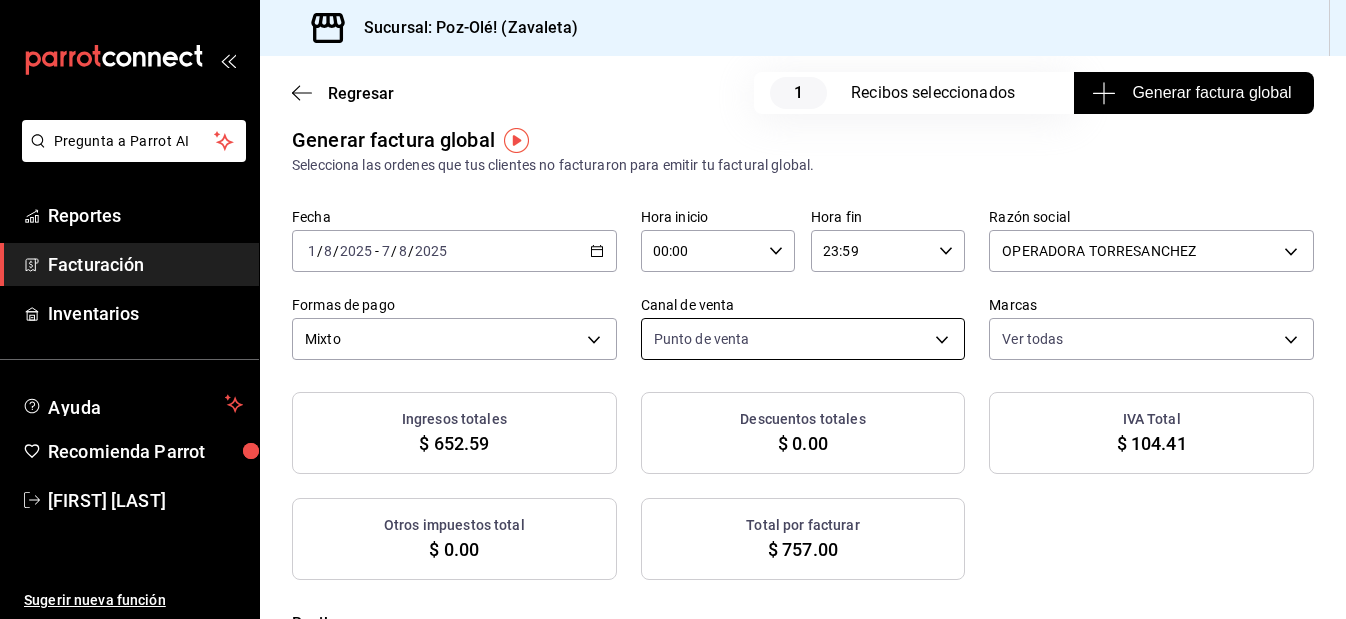 click on "Pregunta a Parrot AI Reportes   Facturación   Inventarios   Ayuda Recomienda Parrot   [FIRST] [LAST]   Sugerir nueva función   Sucursal: Poz-Olé! (Zavaleta) Regresar 1 Recibos seleccionados Generar factura global Generar factura global Selecciona las ordenes que tus clientes no facturaron para emitir tu factural global. Fecha 2025-08-01 1 / 8 / 2025 - 2025-08-07 7 / 8 / 2025 Hora inicio 00:00 Hora inicio Hora fin 23:59 Hora fin Razón social OPERADORA TORRESANCHEZ [UUID] Formas de pago Mixto MIXED Canal de venta Punto de venta PARROT Marcas Ver todas [UUID] Ingresos totales $ 652.59 Descuentos totales $ 0.00 IVA Total $ 104.41 Otros impuestos total $ 0.00 Total por facturar $ 757.00 Recibos Quita la selección a los recibos que no quieras incluir. Recuerda que sólo puedes generar facturas globales de hasta 1,000 recibos cada una. Fecha # de recibo Tipo de pago Subtotal Descuentos Cargos por servicio IVA Otros impuestos Total 01/08/2025" at bounding box center [673, 309] 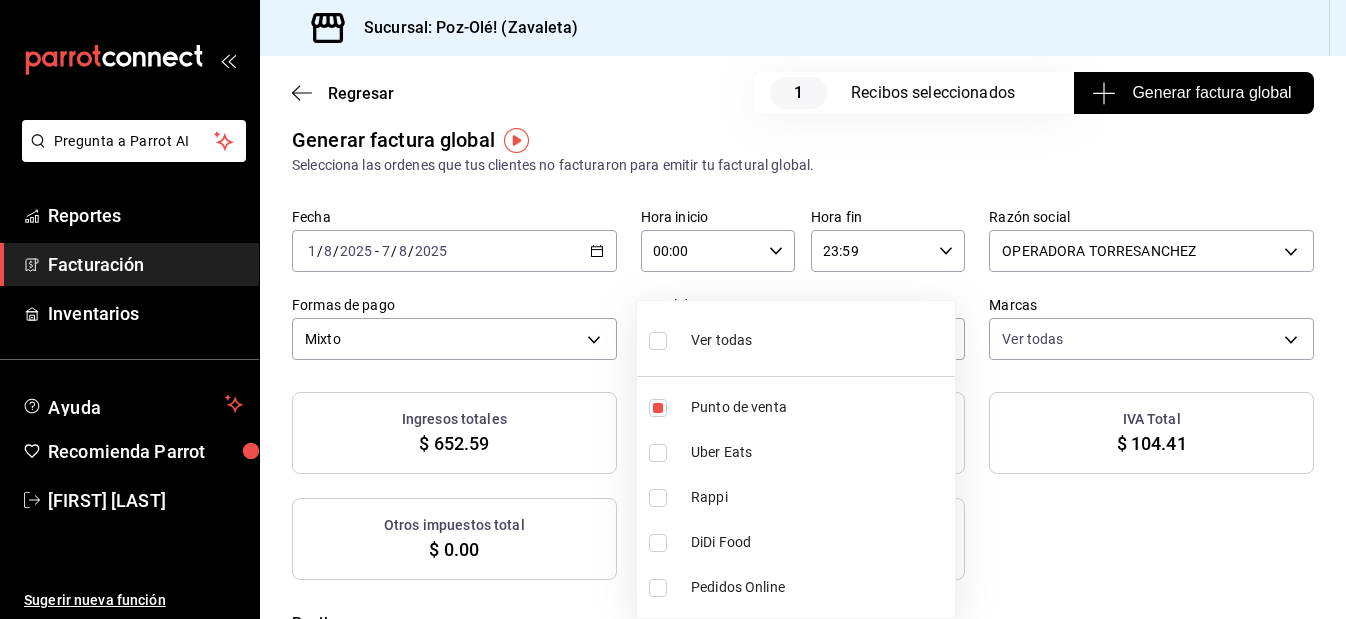 click at bounding box center [673, 309] 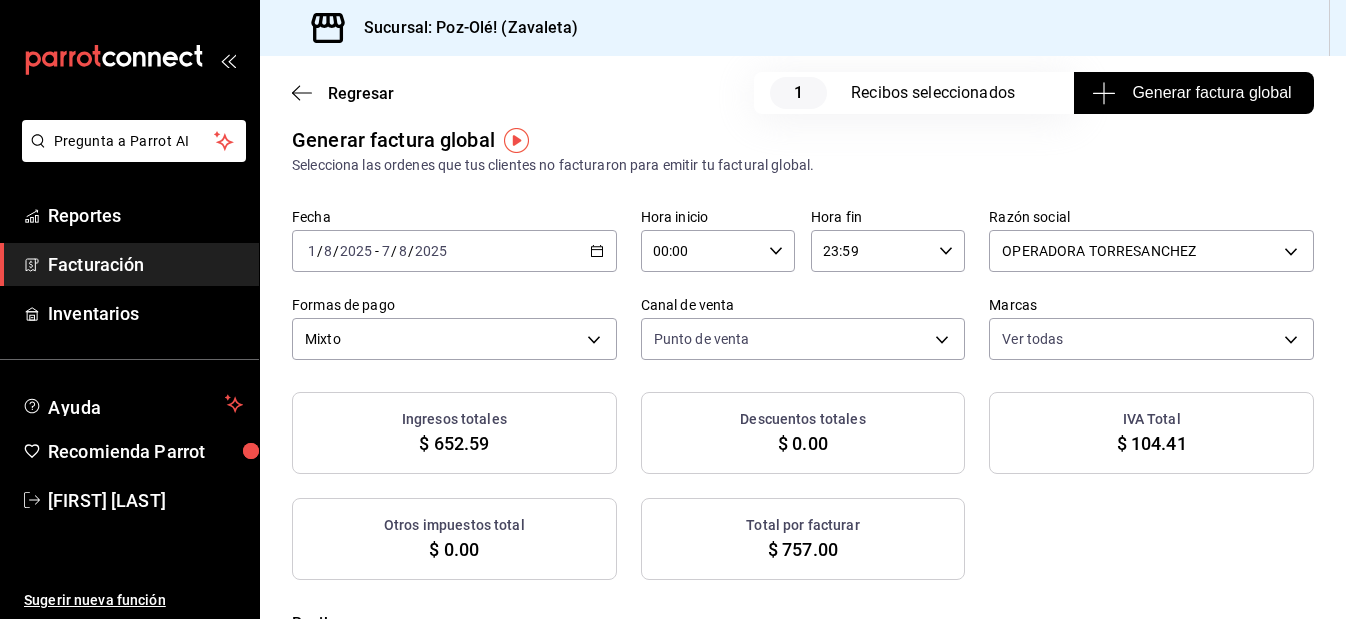 click on "Pregunta a Parrot AI Reportes   Facturación   Inventarios   Ayuda Recomienda Parrot   [FIRST] [LAST]   Sugerir nueva función   Sucursal: Poz-Olé! (Zavaleta) Regresar 1 Recibos seleccionados Generar factura global Generar factura global Selecciona las ordenes que tus clientes no facturaron para emitir tu factural global. Fecha 2025-08-01 1 / 8 / 2025 - 2025-08-07 7 / 8 / 2025 Hora inicio 00:00 Hora inicio Hora fin 23:59 Hora fin Razón social OPERADORA TORRESANCHEZ [UUID] Formas de pago Mixto MIXED Canal de venta Punto de venta PARROT Marcas Ver todas [UUID] Ingresos totales $ 652.59 Descuentos totales $ 0.00 IVA Total $ 104.41 Otros impuestos total $ 0.00 Total por facturar $ 757.00 Recibos Quita la selección a los recibos que no quieras incluir. Recuerda que sólo puedes generar facturas globales de hasta 1,000 recibos cada una. Fecha # de recibo Tipo de pago Subtotal Descuentos Cargos por servicio IVA Otros impuestos Total 01/08/2025" at bounding box center [673, 309] 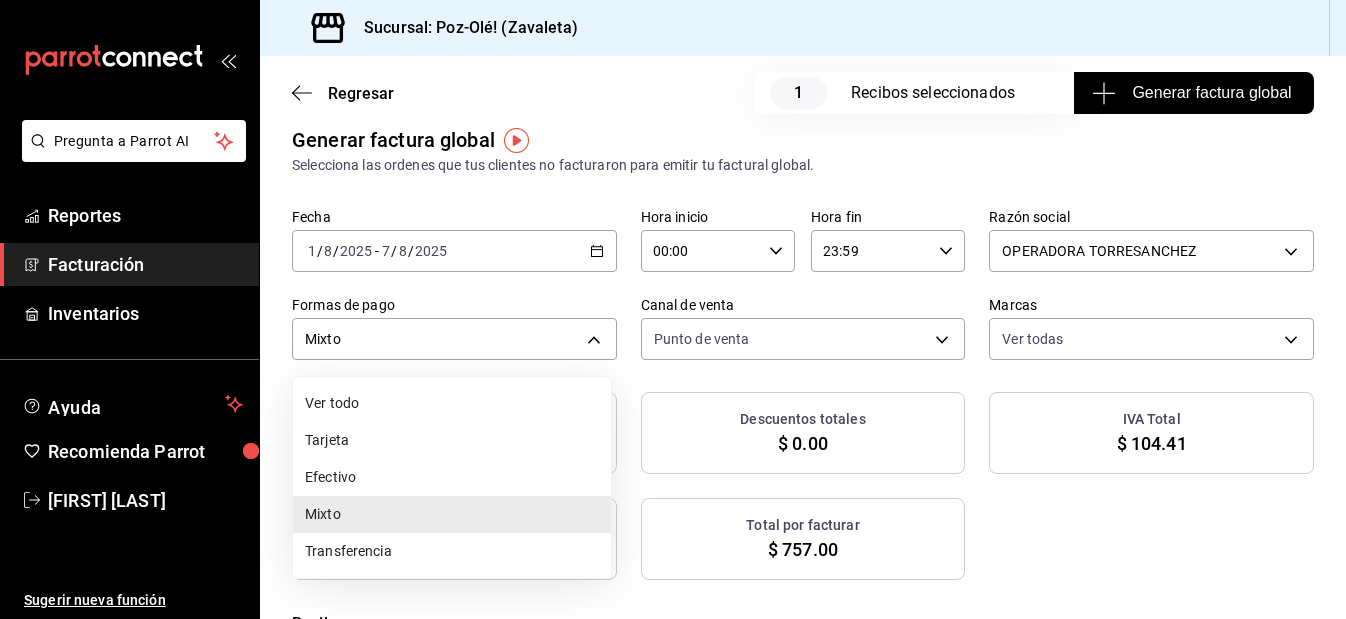 click on "Transferencia" at bounding box center [452, 551] 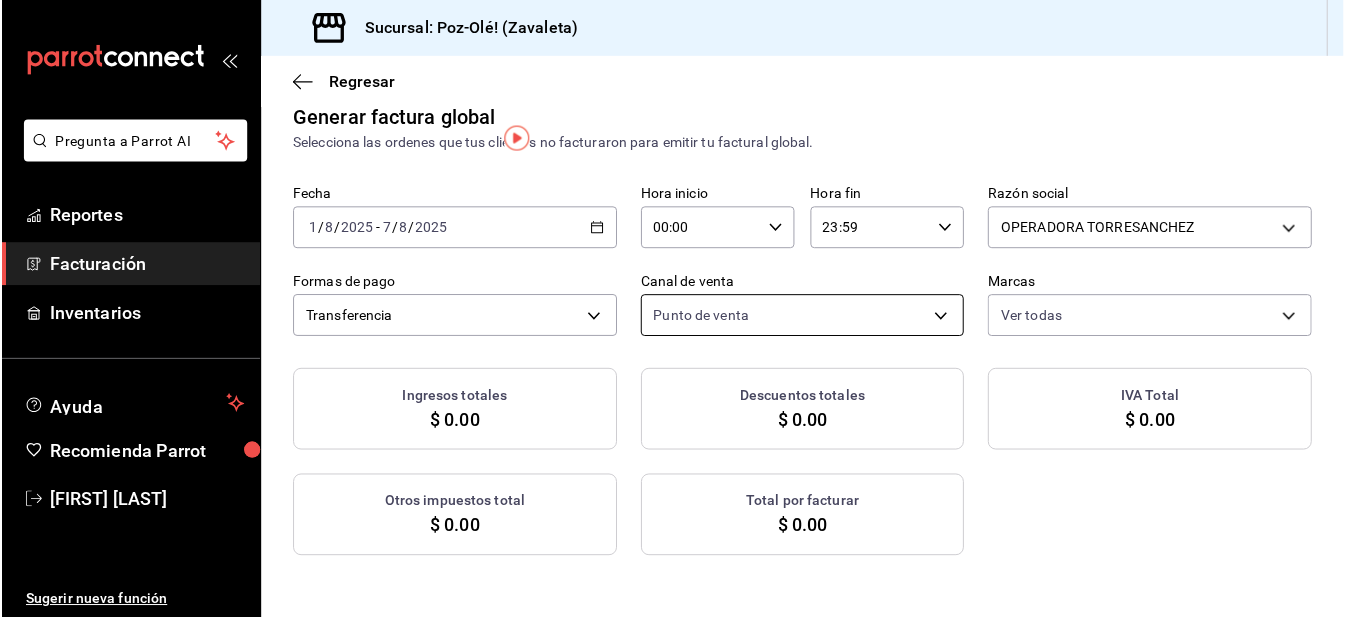 scroll, scrollTop: 0, scrollLeft: 0, axis: both 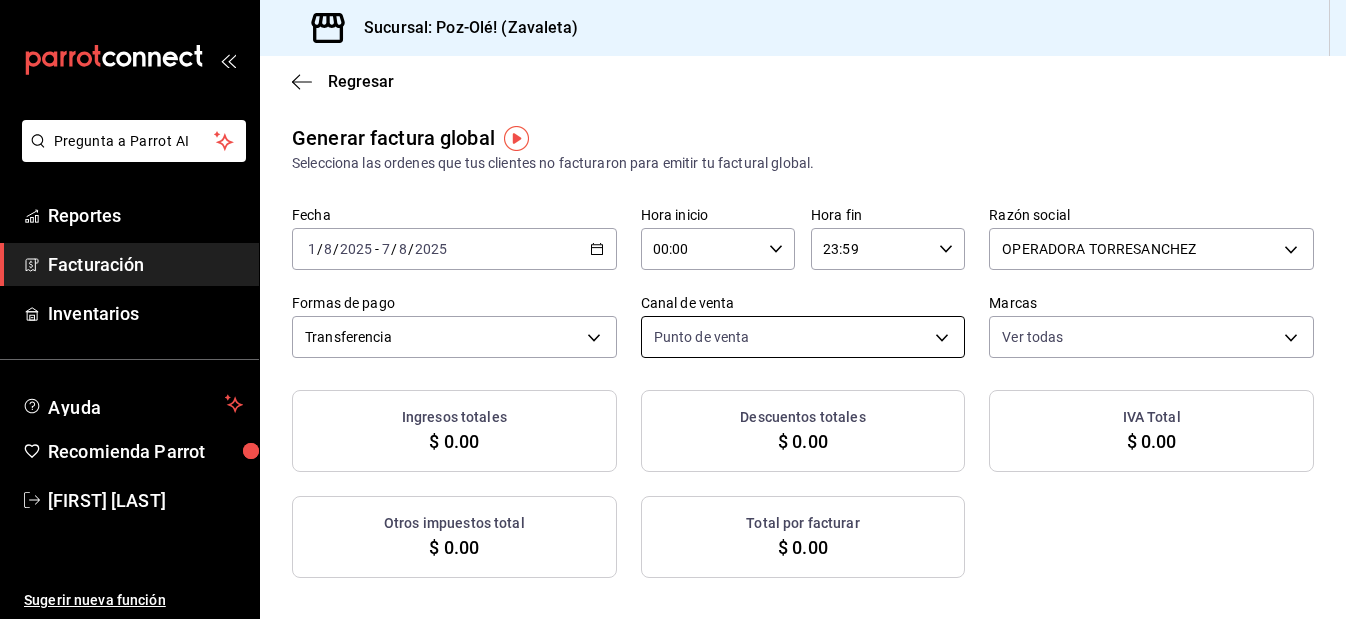 click on "Pregunta a Parrot AI Reportes   Facturación   Inventarios   Ayuda Recomienda Parrot   [FIRST] [LAST]   Sugerir nueva función   Sucursal: Poz-Olé! (Zavaleta) Regresar Generar factura global Selecciona las ordenes que tus clientes no facturaron para emitir tu factural global. Fecha 2025-08-01 1 / 8 / 2025 - 2025-08-07 7 / 8 / 2025 Hora inicio 00:00 Hora inicio Hora fin 23:59 Hora fin Razón social OPERADORA TORRESANCHEZ [UUID] Formas de pago Transferencia TRANSFERENCE Canal de venta Punto de venta PARROT Marcas Ver todas [UUID] Ingresos totales $ 0.00 Descuentos totales $ 0.00 IVA Total $ 0.00 Otros impuestos total $ 0.00 Total por facturar $ 0.00 No hay información que mostrar GANA 1 MES GRATIS EN TU SUSCRIPCIÓN AQUÍ Ver video tutorial Ir a video Pregunta a Parrot AI Reportes   Facturación   Inventarios   Ayuda Recomienda Parrot   [FIRST] [LAST]   Sugerir nueva función   Visitar centro de ayuda (81) [PHONE] (81) [PHONE]" at bounding box center (673, 309) 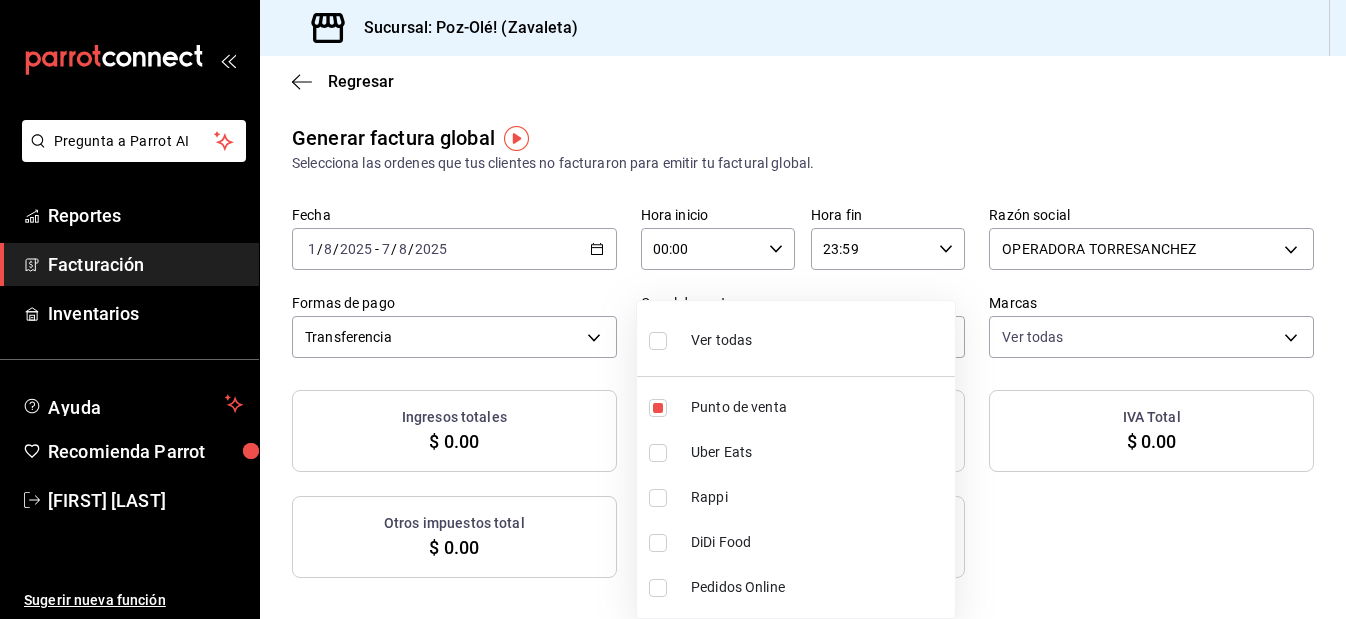 click on "Uber Eats" at bounding box center (819, 452) 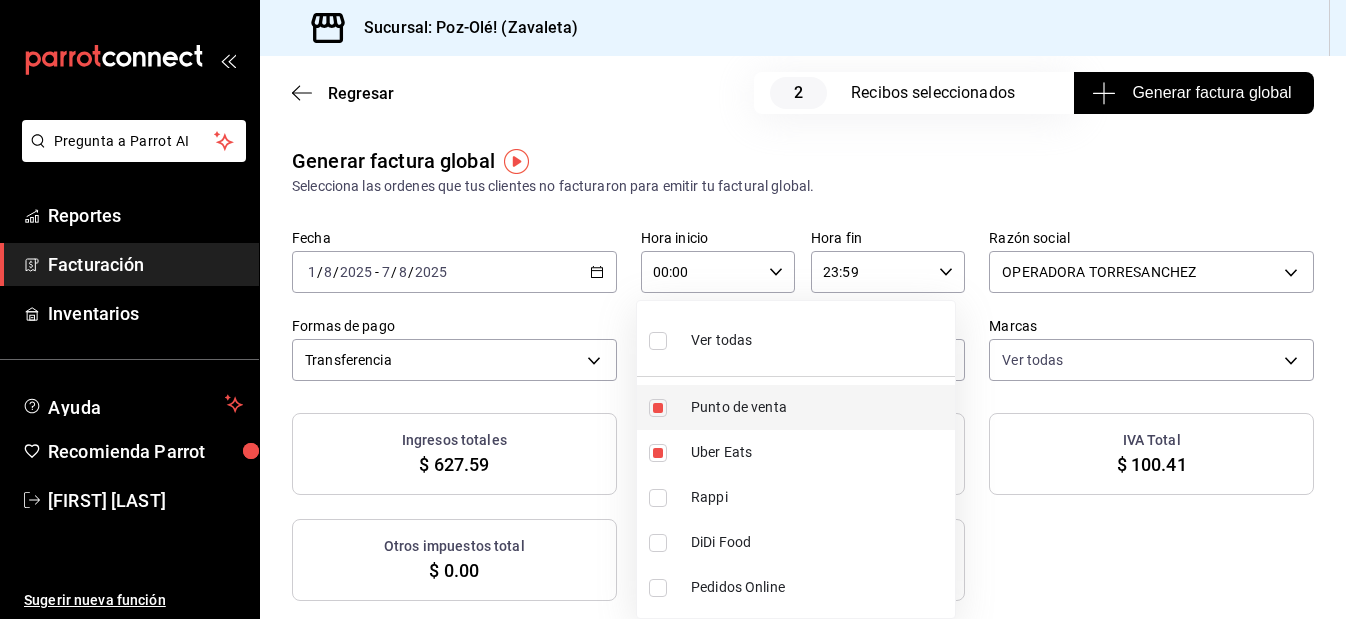 click on "Punto de venta" at bounding box center [819, 407] 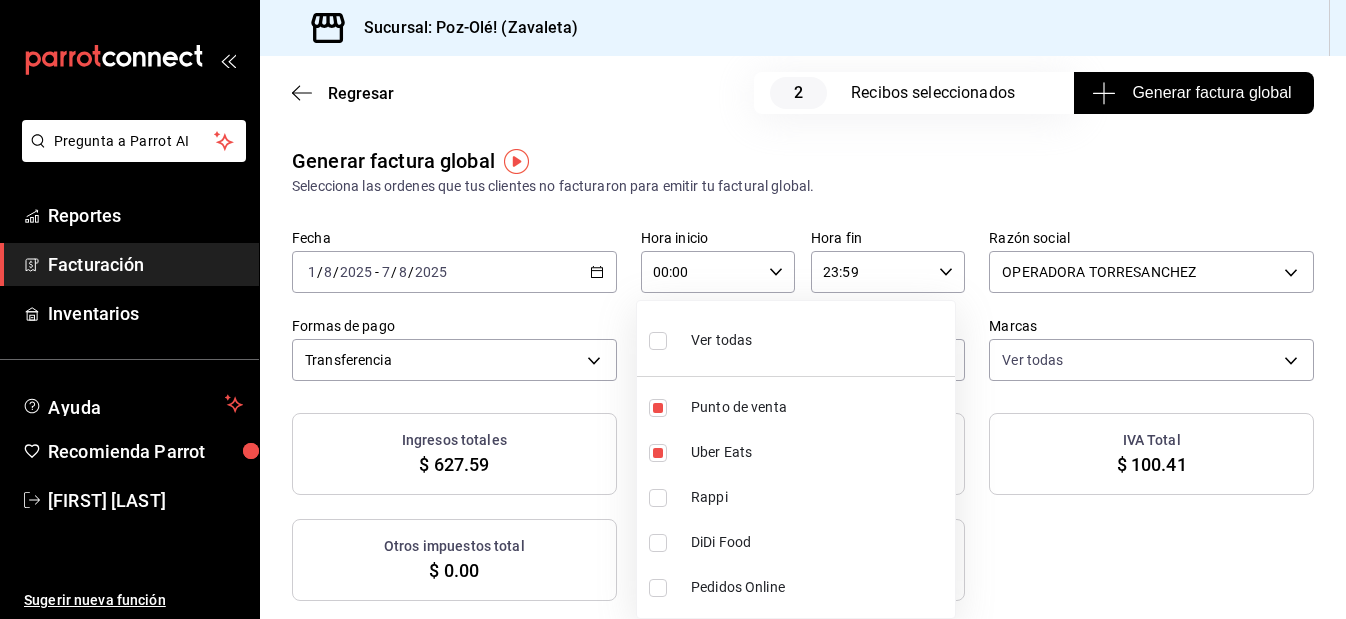 type on "UBER_EATS" 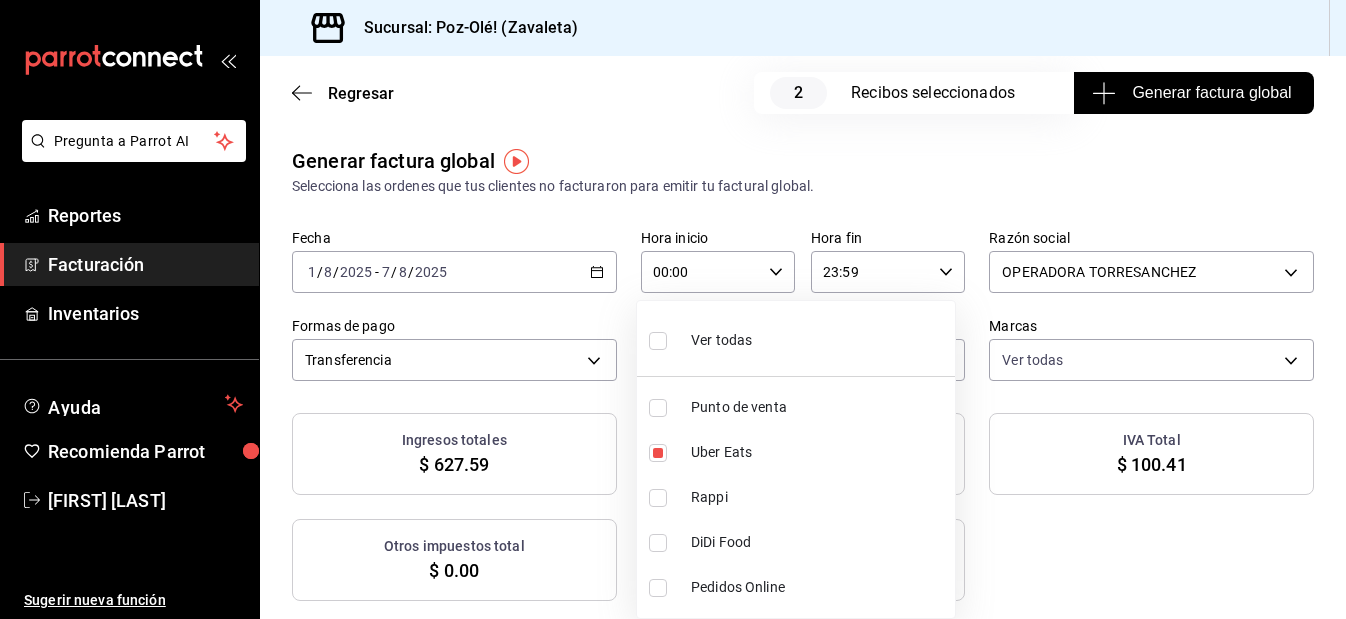 click at bounding box center [673, 309] 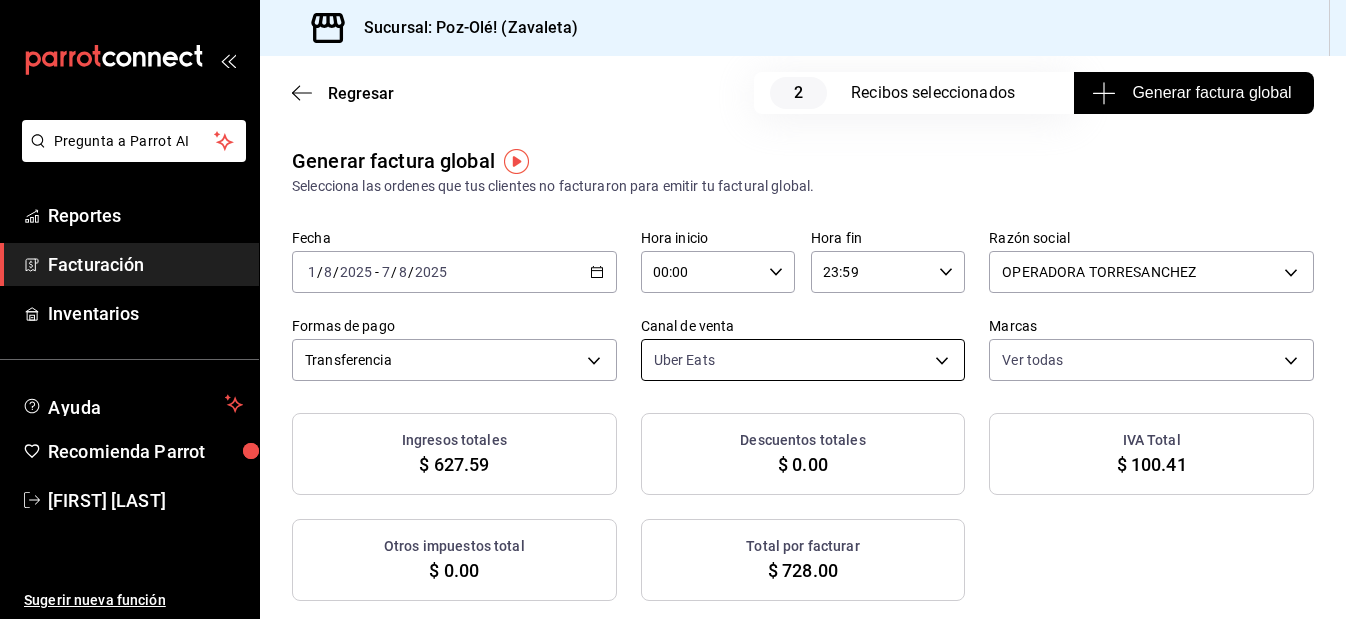 click on "Pregunta a Parrot AI Reportes   Facturación   Inventarios   Ayuda Recomienda Parrot   [FIRST] [LAST]   Sugerir nueva función   Sucursal: Poz-Olé! (Zavaleta) Regresar 2 Recibos seleccionados Generar factura global Generar factura global Selecciona las ordenes que tus clientes no facturaron para emitir tu factural global. Fecha 2025-08-01 1 / 8 / 2025 - 2025-08-07 7 / 8 / 2025 Hora inicio 00:00 Hora inicio Hora fin 23:59 Hora fin Razón social OPERADORA TORRESANCHEZ [UUID] Formas de pago Transferencia TRANSFERENCE Canal de venta Uber Eats UBER_EATS Marcas Ver todas [UUID] Ingresos totales $ 627.59 Descuentos totales $ 0.00 IVA Total $ 100.41 Otros impuestos total $ 0.00 Total por facturar $ 728.00 Recibos Quita la selección a los recibos que no quieras incluir. Recuerda que sólo puedes generar facturas globales de hasta 1,000 recibos cada una. Fecha # de recibo Tipo de pago Subtotal Descuentos Cargos por servicio IVA Otros impuestos Total" at bounding box center (673, 309) 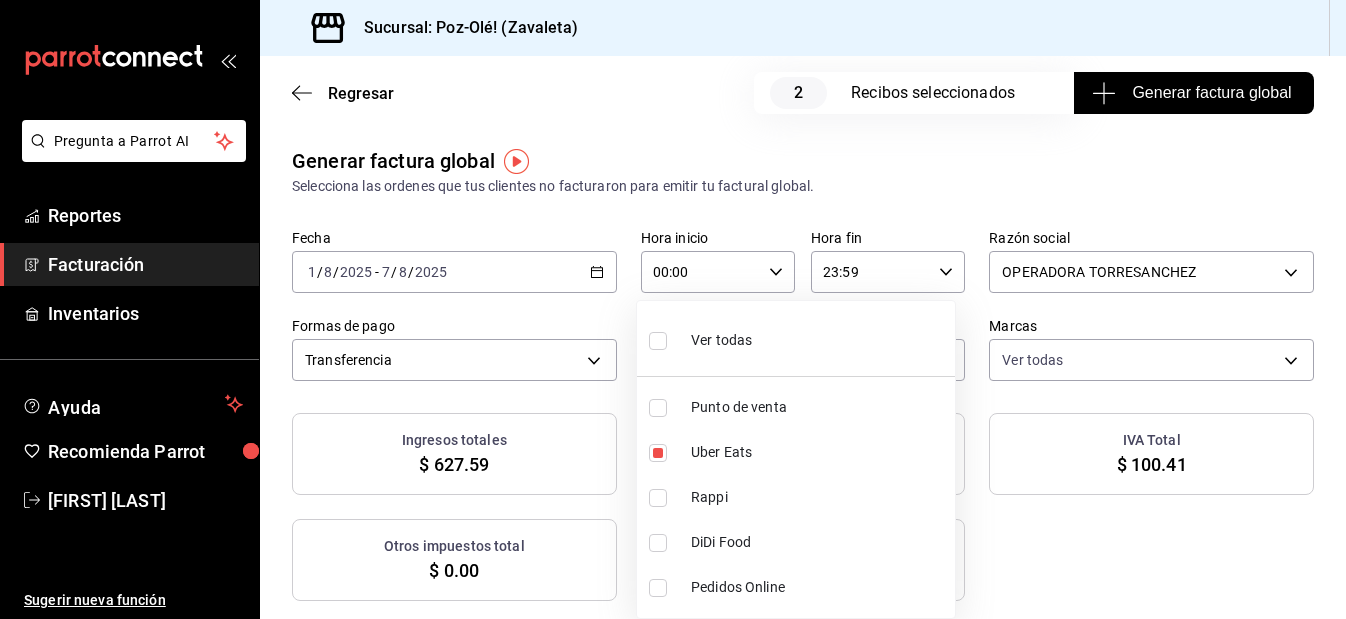 click on "Uber Eats" at bounding box center (796, 452) 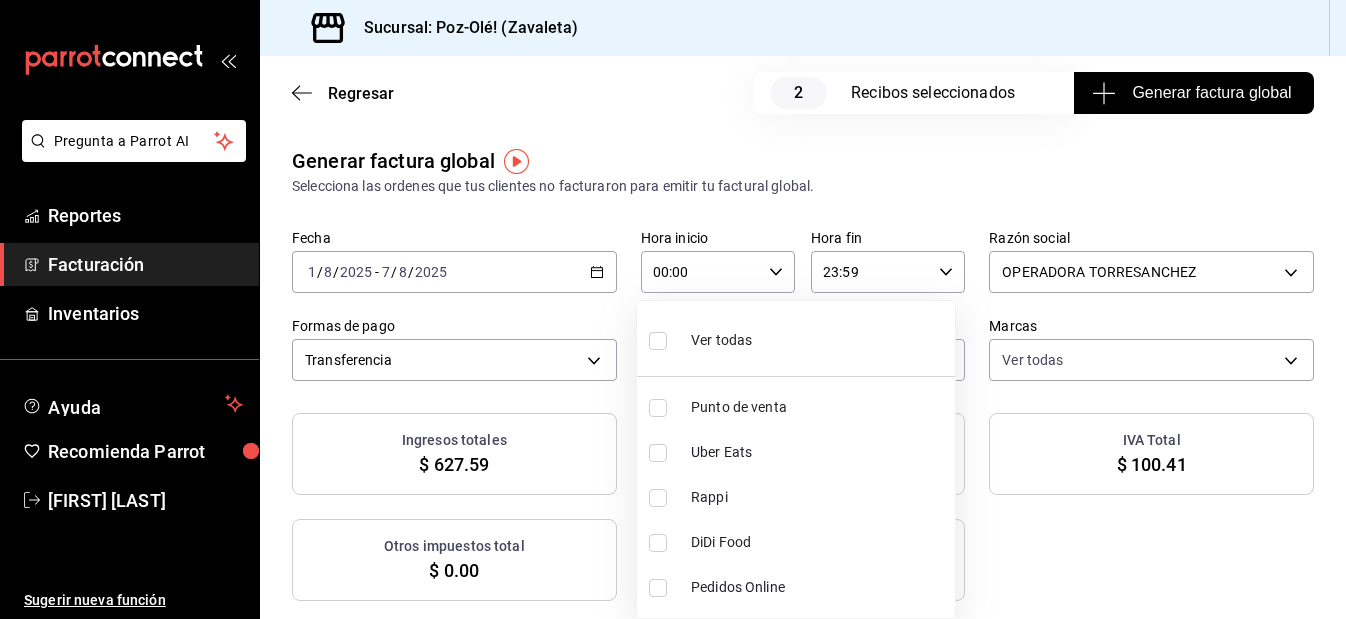 click on "Rappi" at bounding box center [796, 497] 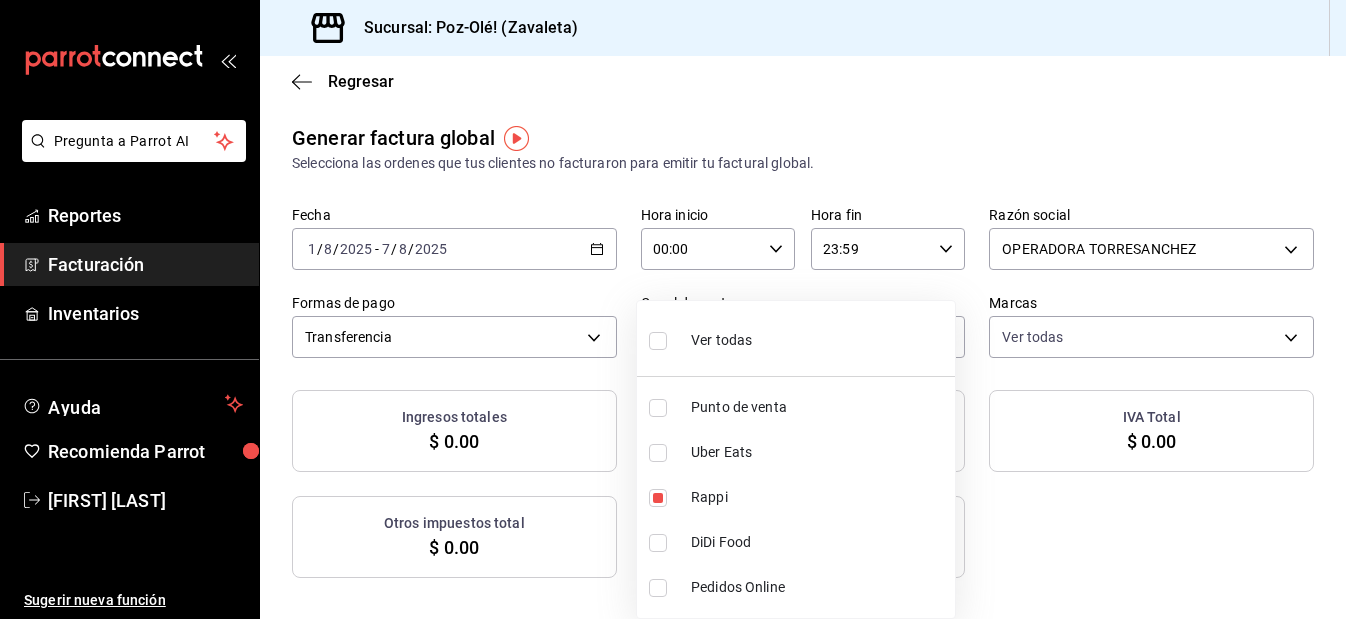 click at bounding box center [673, 309] 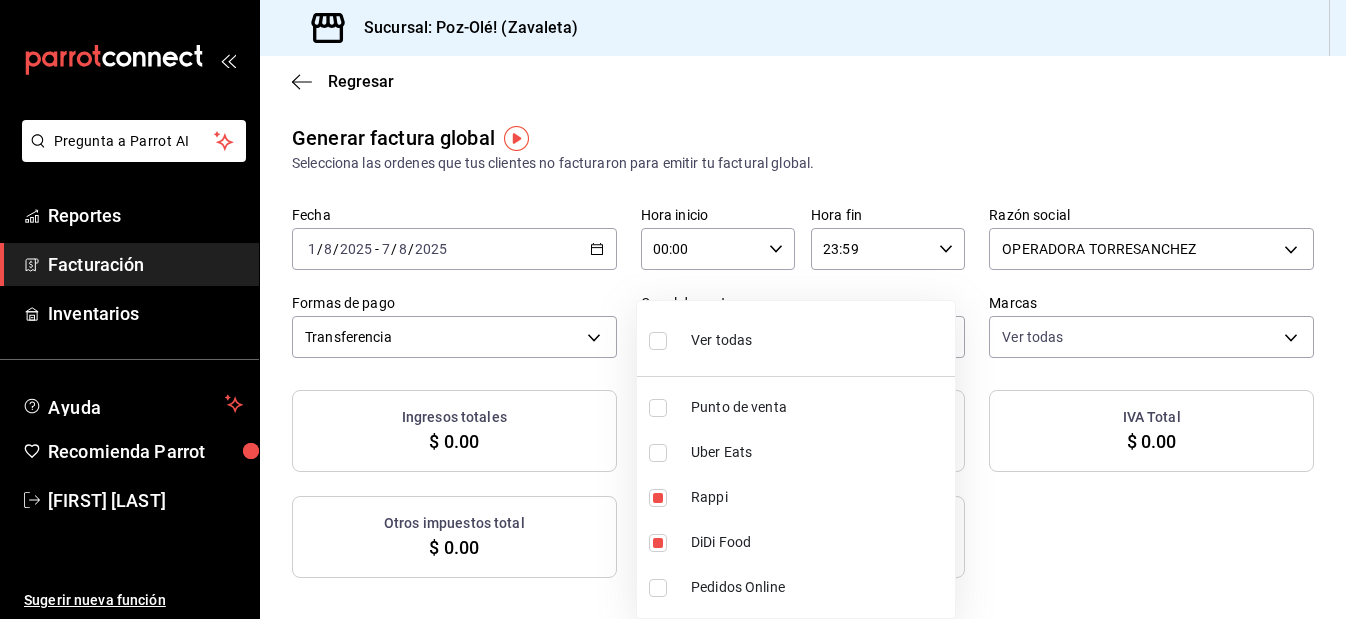 click at bounding box center [673, 309] 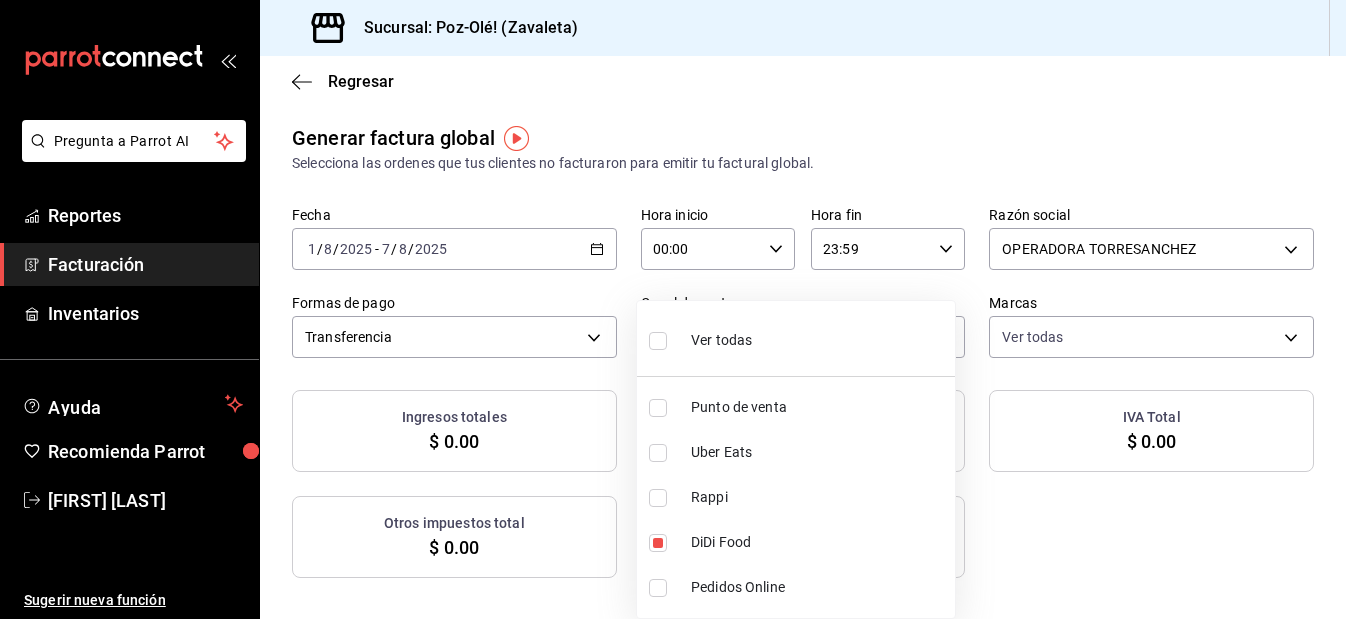 click at bounding box center (673, 309) 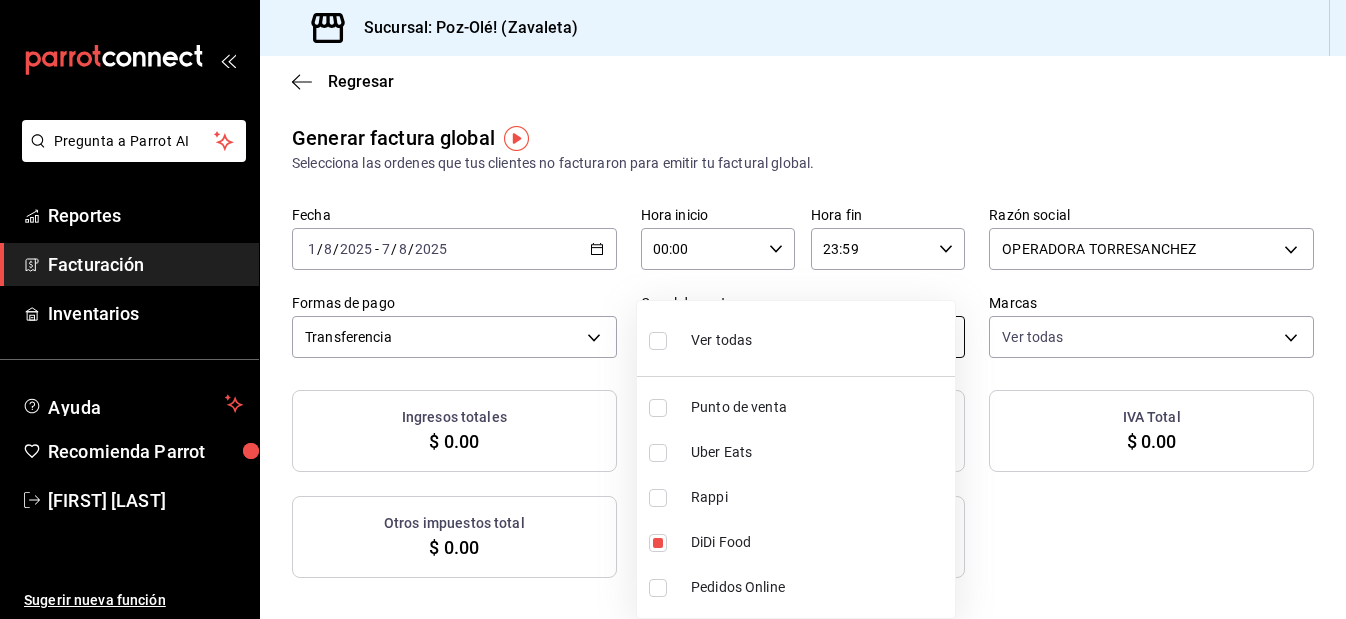 click on "Pregunta a Parrot AI Reportes   Facturación   Inventarios   Ayuda Recomienda Parrot   [FIRST] [LAST]   Sugerir nueva función   Sucursal: Poz-Olé! (Zavaleta) Regresar Generar factura global Selecciona las ordenes que tus clientes no facturaron para emitir tu factural global. Fecha 2025-08-01 1 / 8 / 2025 - 2025-08-07 7 / 8 / 2025 Hora inicio 00:00 Hora inicio Hora fin 23:59 Hora fin Razón social OPERADORA TORRESANCHEZ [UUID] Formas de pago Transferencia TRANSFERENCE Canal de venta DiDi Food DIDI_FOOD Marcas Ver todas [UUID] Ingresos totales $ 0.00 Descuentos totales $ 0.00 IVA Total $ 0.00 Otros impuestos total $ 0.00 Total por facturar $ 0.00 No hay información que mostrar GANA 1 MES GRATIS EN TU SUSCRIPCIÓN AQUÍ Ver video tutorial Ir a video Pregunta a Parrot AI Reportes   Facturación   Inventarios   Ayuda Recomienda Parrot   [FIRST] [LAST]   Sugerir nueva función   Visitar centro de ayuda (81) [PHONE] (81) [PHONE] Rappi" at bounding box center (673, 309) 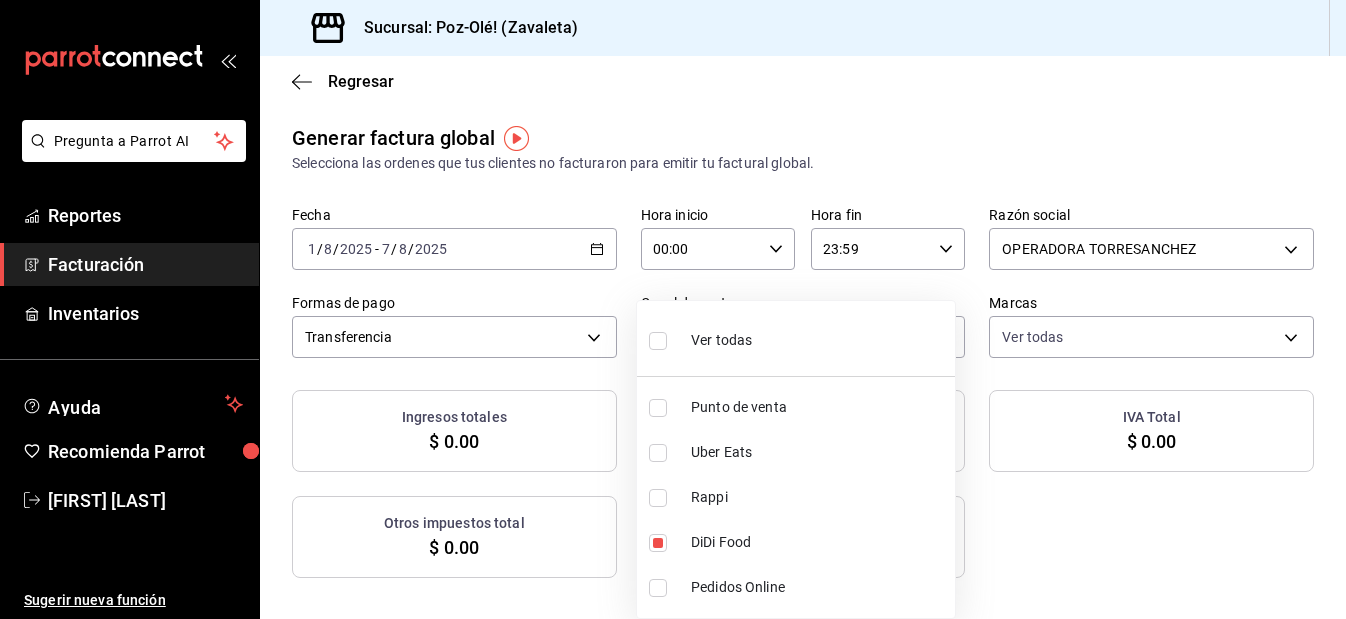click on "Pedidos Online" at bounding box center (819, 587) 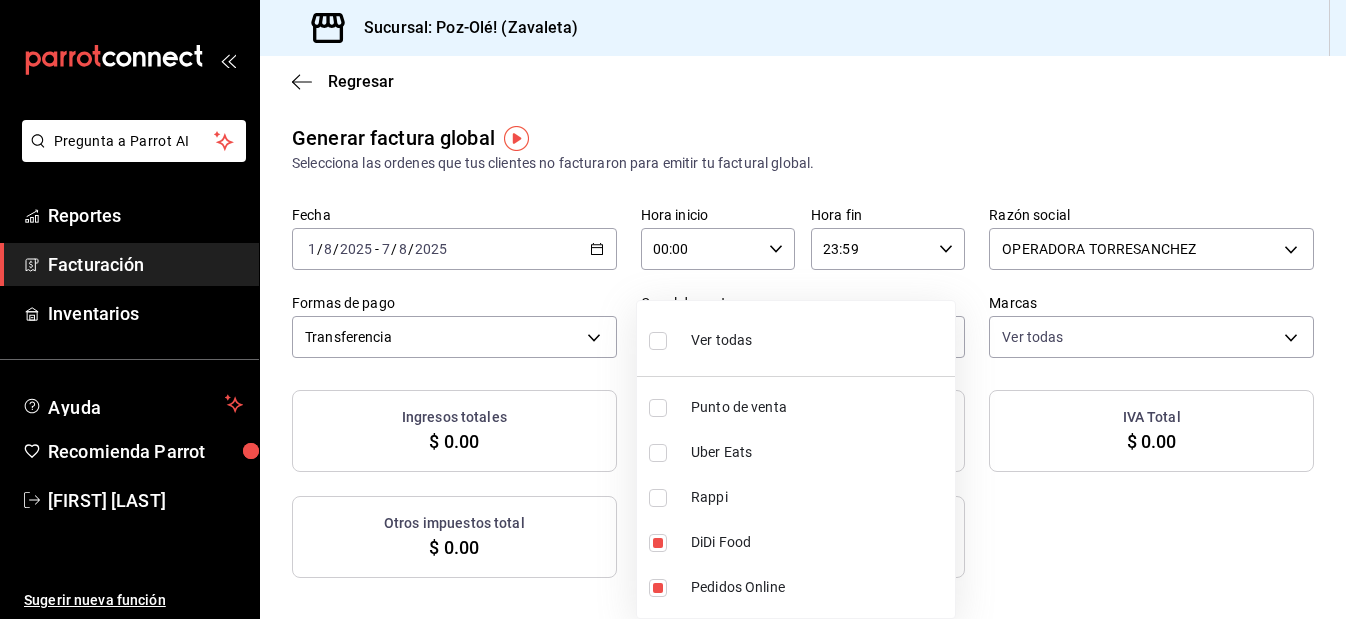 click on "DiDi Food" at bounding box center [819, 542] 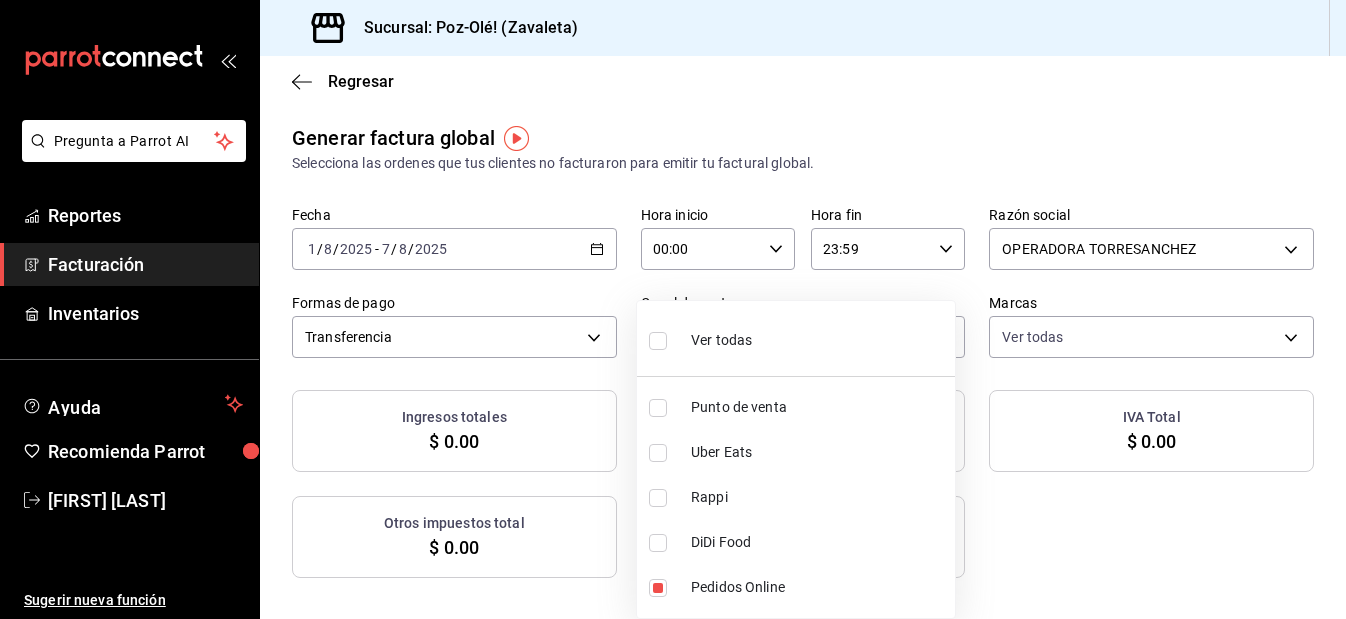 click at bounding box center (673, 309) 